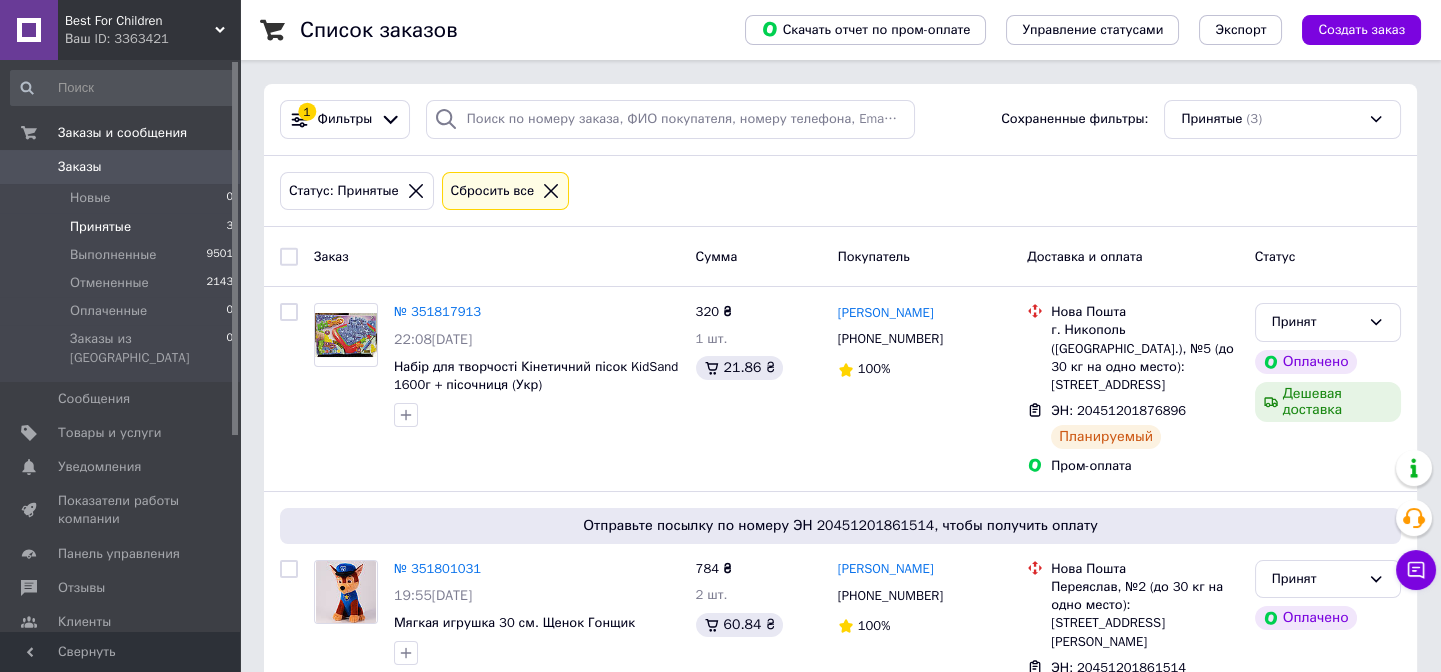 scroll, scrollTop: 300, scrollLeft: 0, axis: vertical 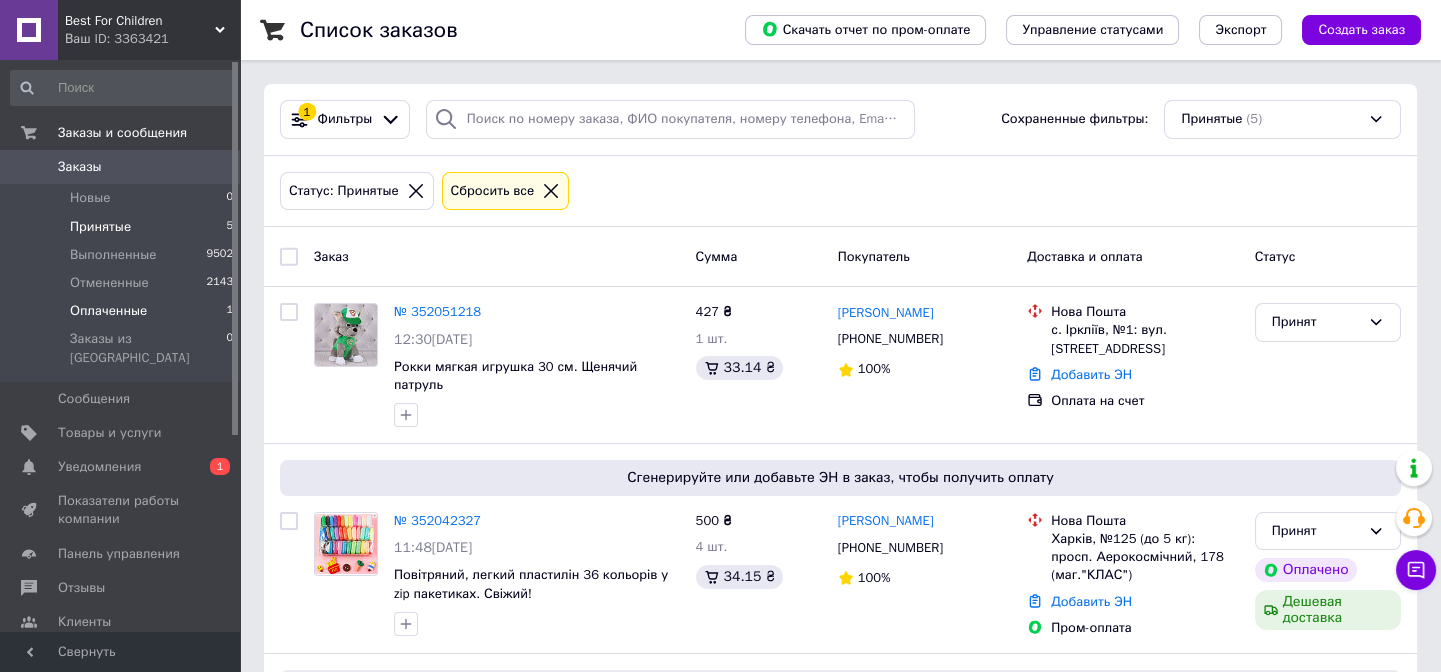 click on "Оплаченные" at bounding box center [108, 311] 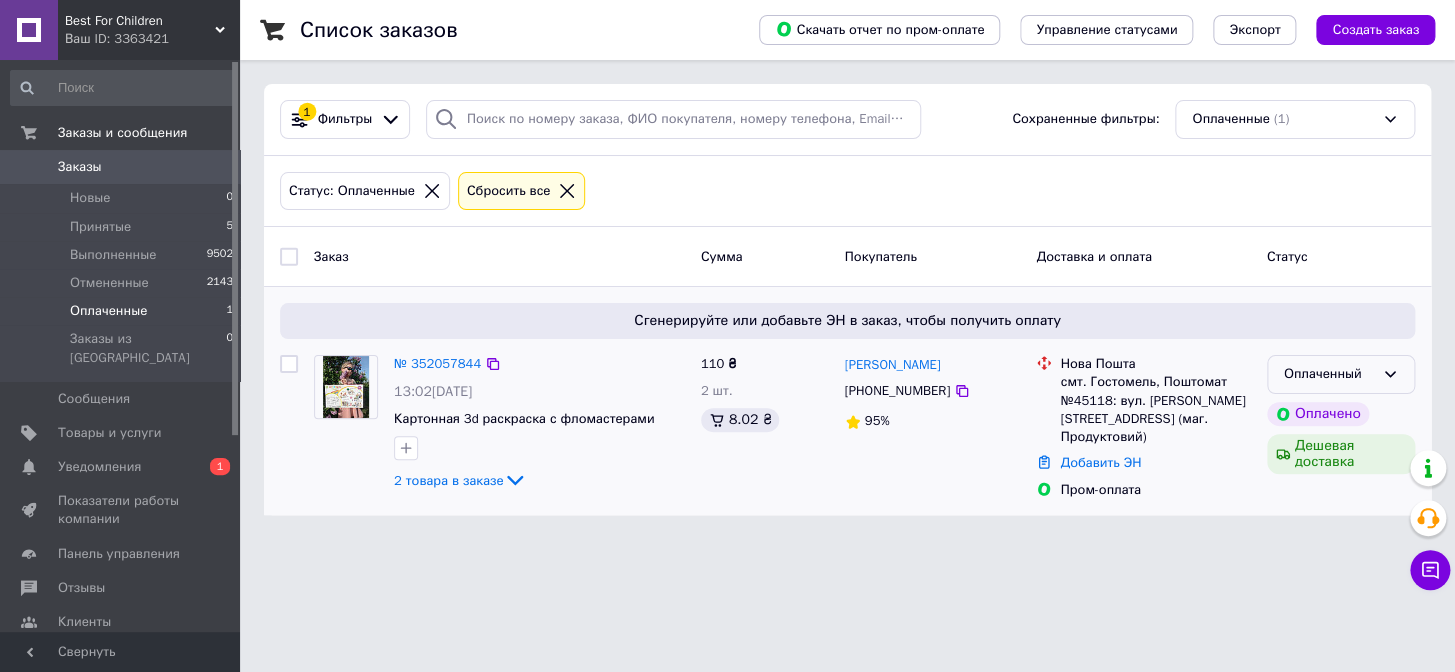 click on "Оплаченный" at bounding box center (1329, 374) 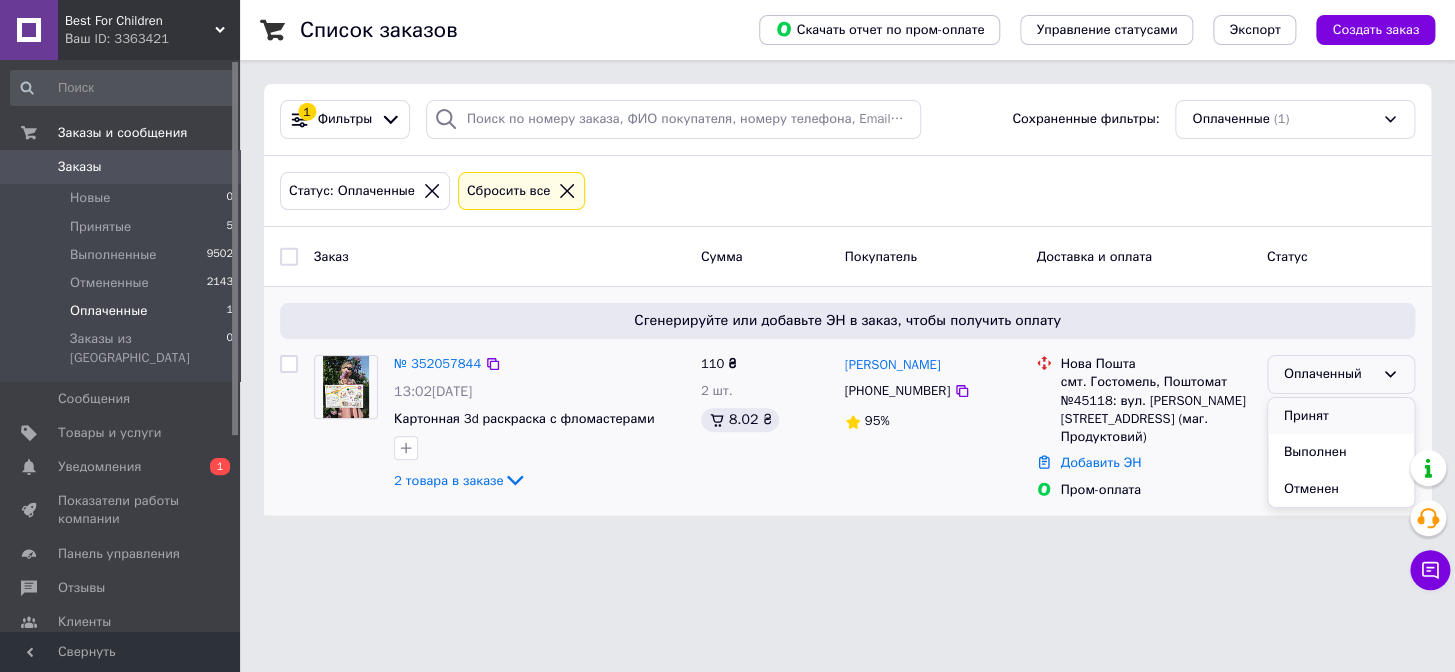 click on "Принят" at bounding box center (1341, 416) 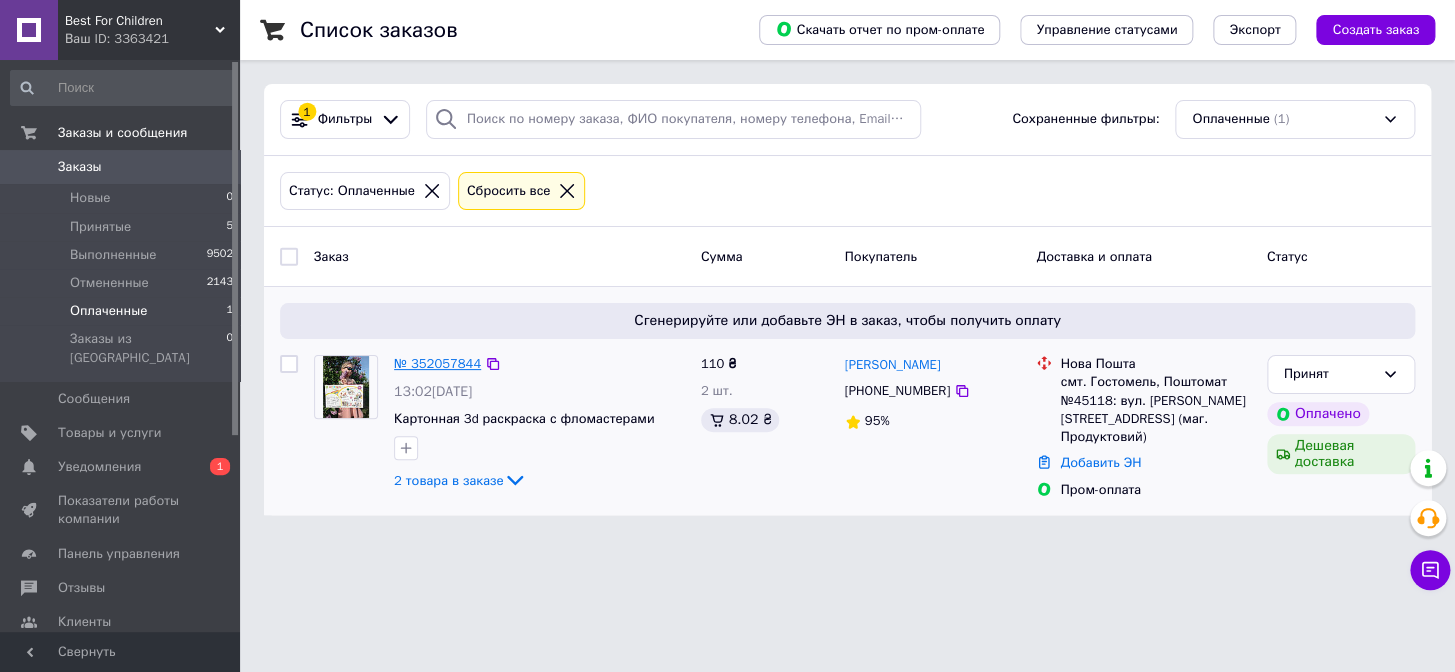 click on "№ 352057844" at bounding box center [437, 363] 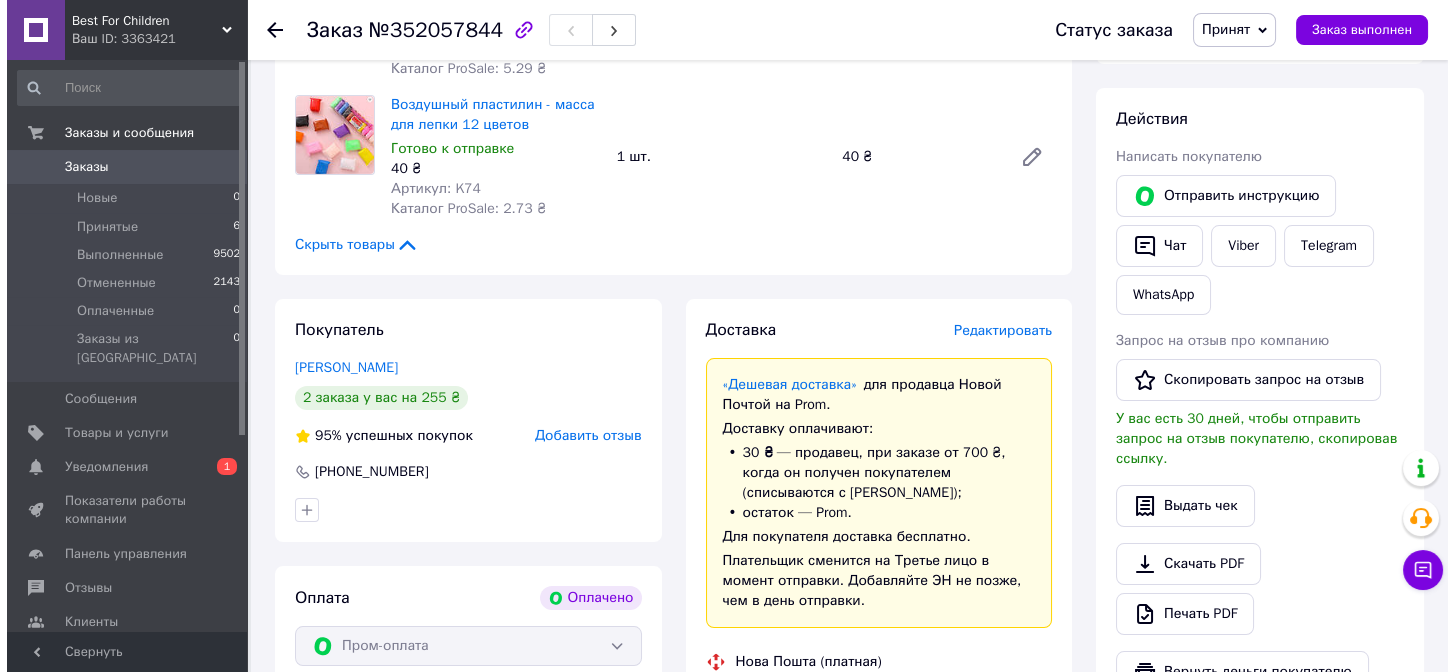 scroll, scrollTop: 354, scrollLeft: 0, axis: vertical 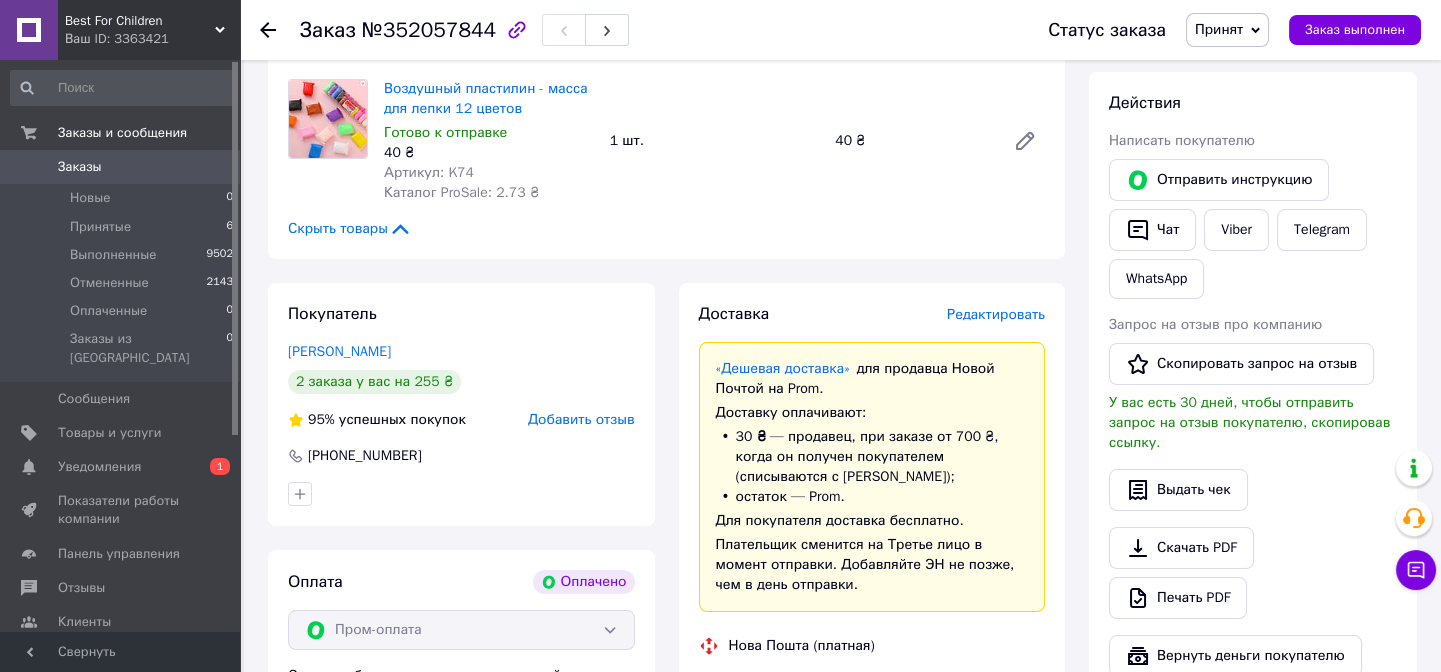 click on "Редактировать" at bounding box center [996, 314] 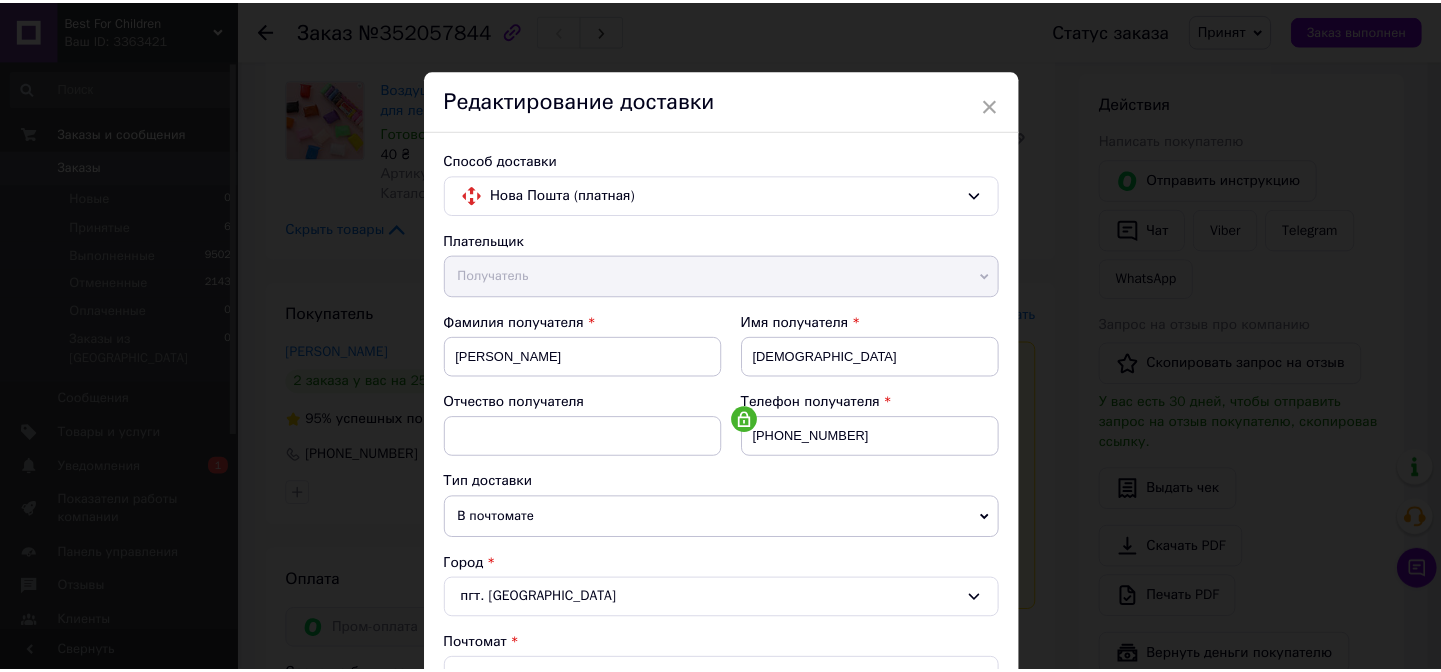 scroll, scrollTop: 653, scrollLeft: 0, axis: vertical 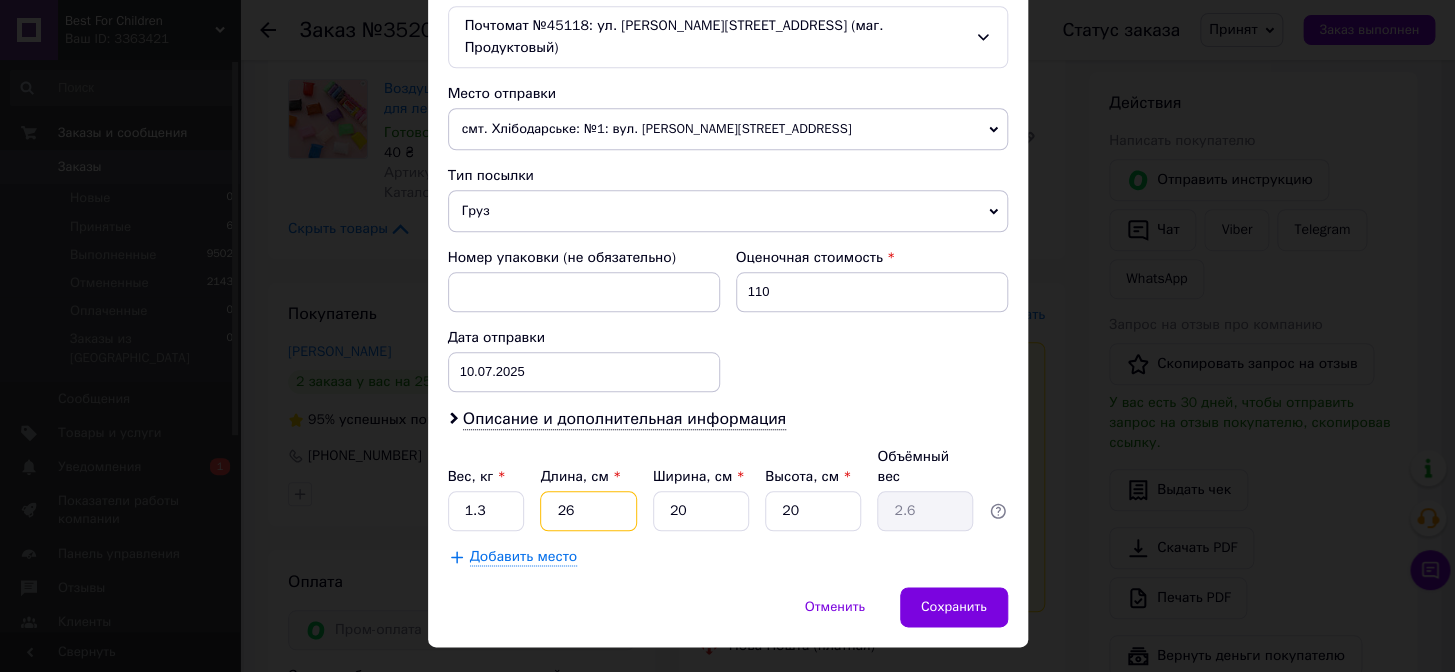 drag, startPoint x: 598, startPoint y: 459, endPoint x: 510, endPoint y: 461, distance: 88.02273 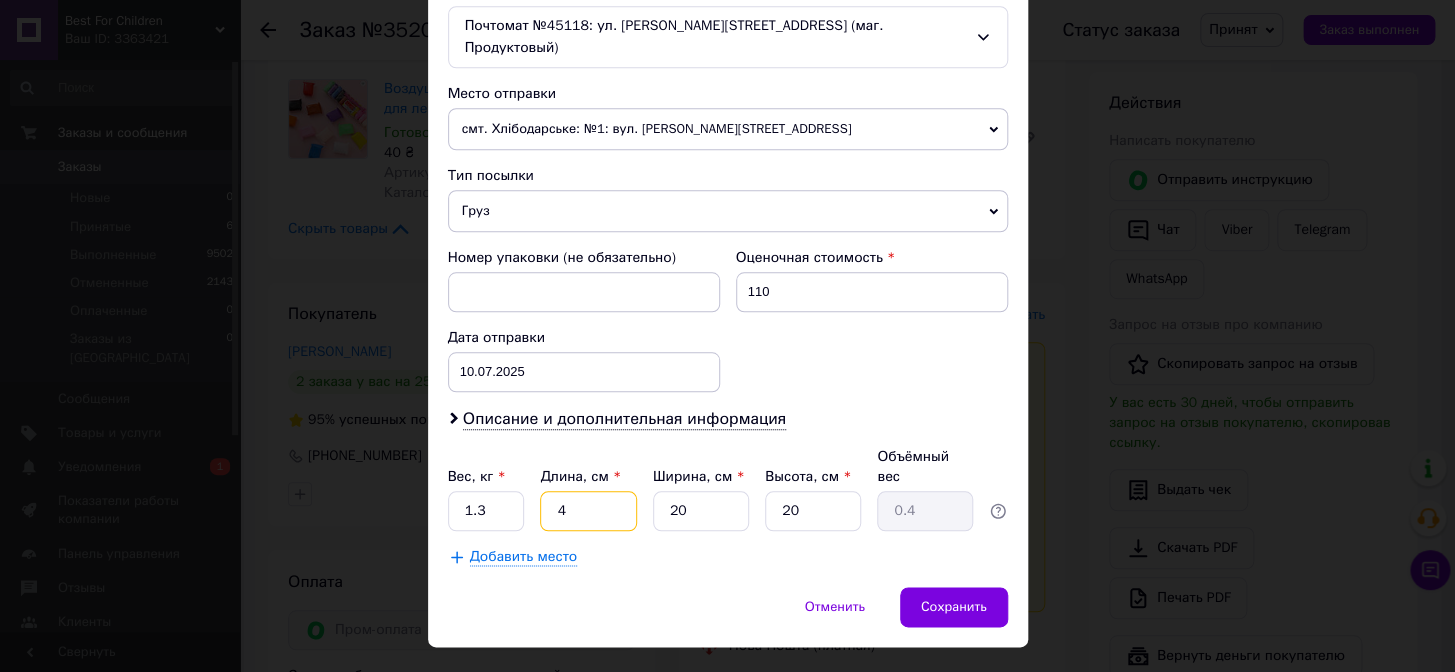 type on "40" 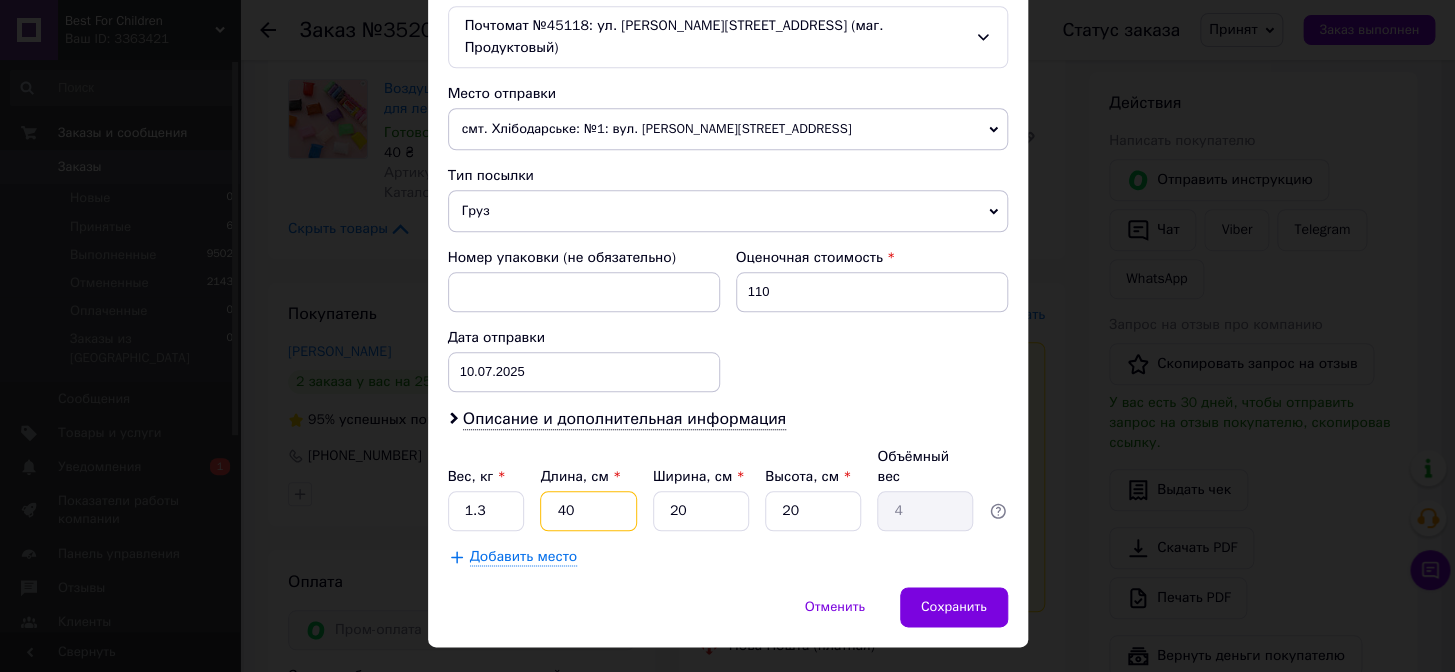 type on "40" 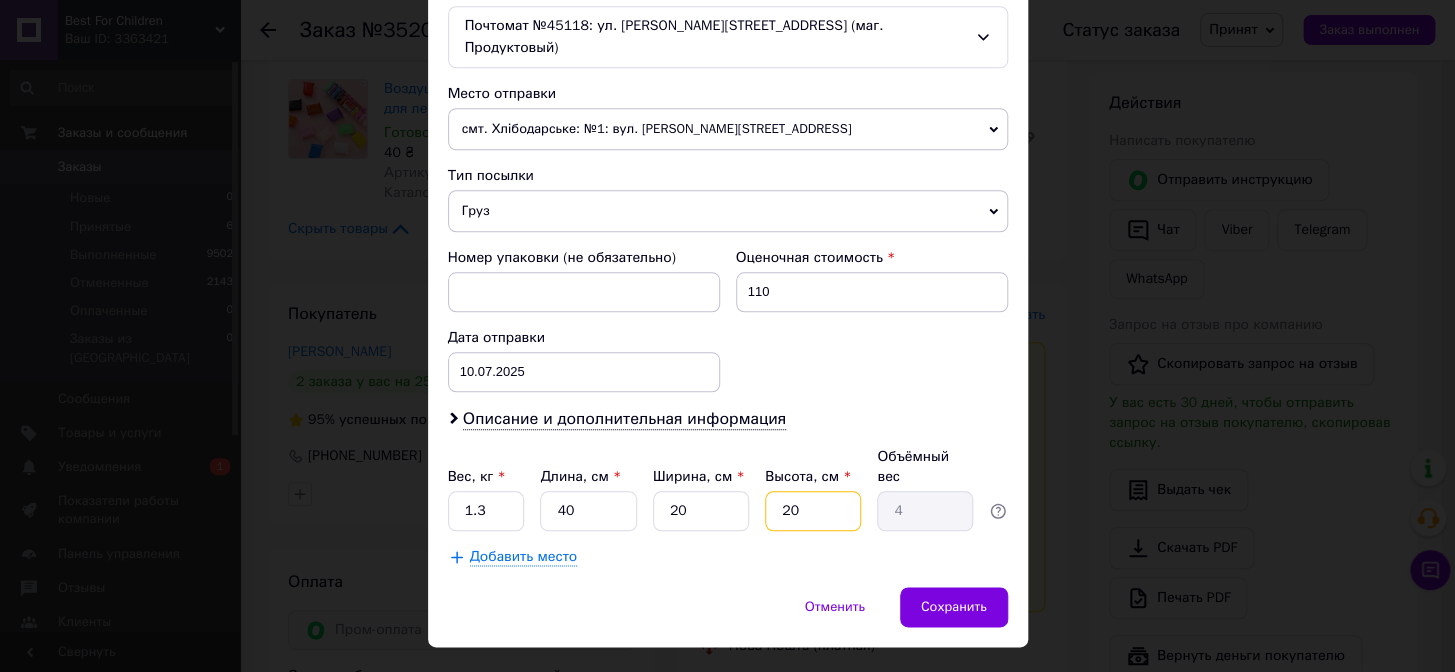 drag, startPoint x: 804, startPoint y: 470, endPoint x: 772, endPoint y: 472, distance: 32.06244 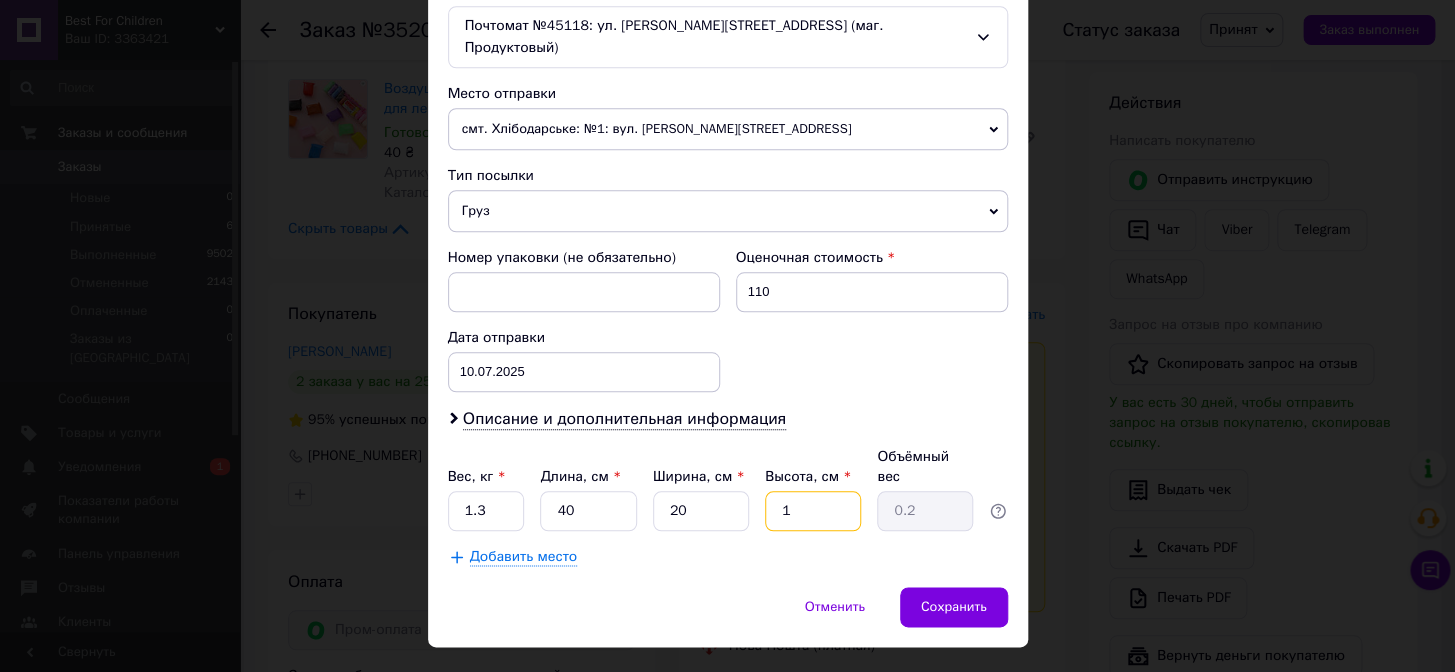 type on "10" 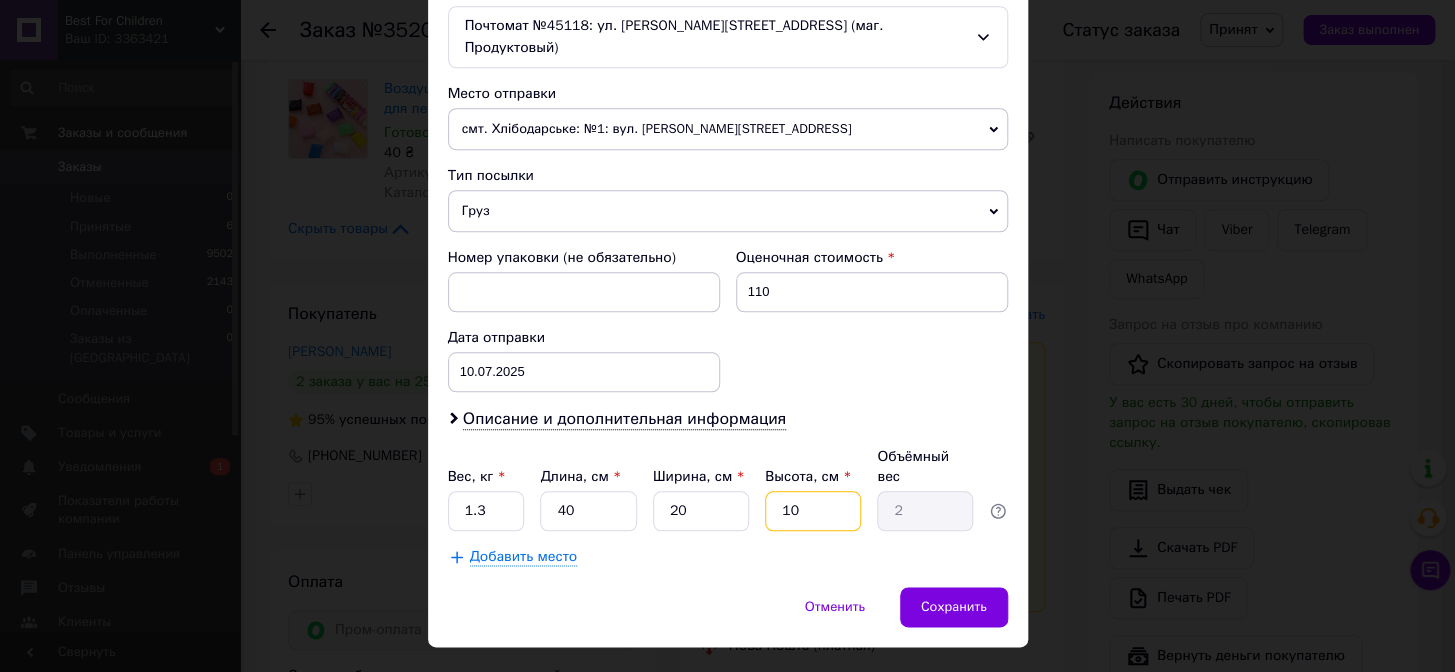 type on "10" 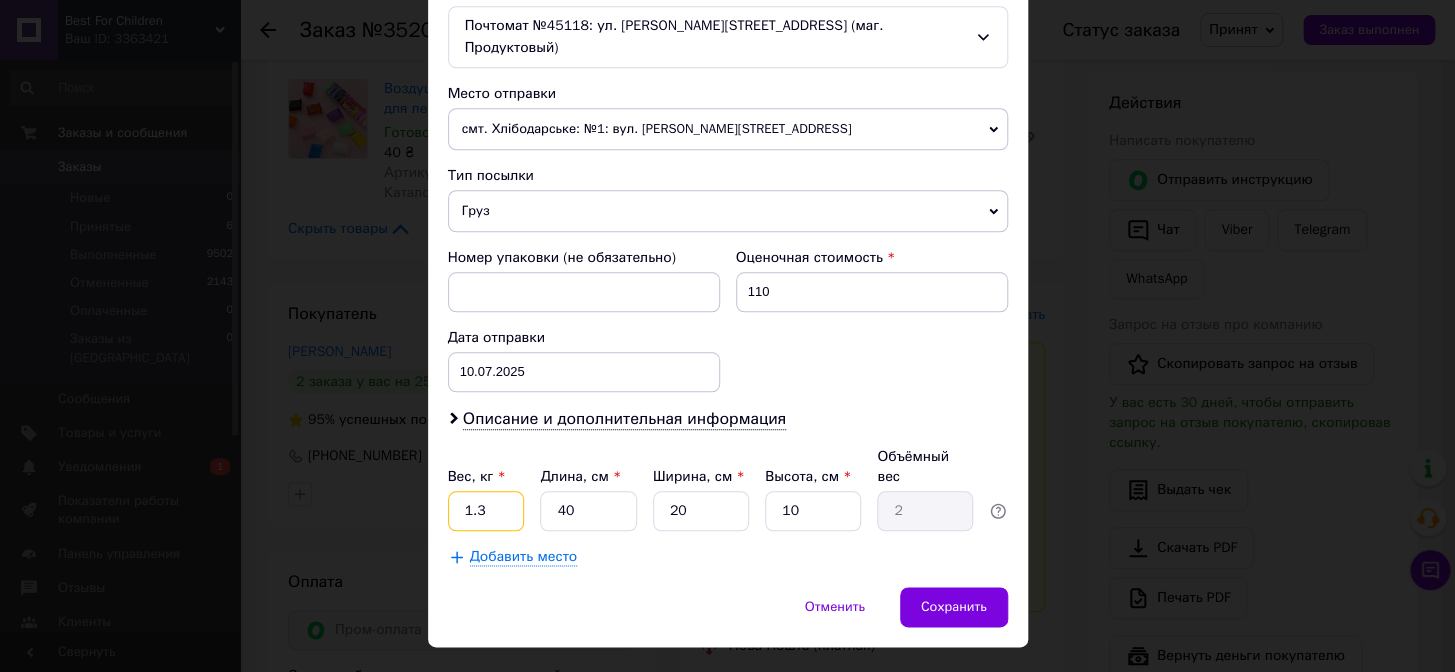 click on "1.3" at bounding box center (486, 511) 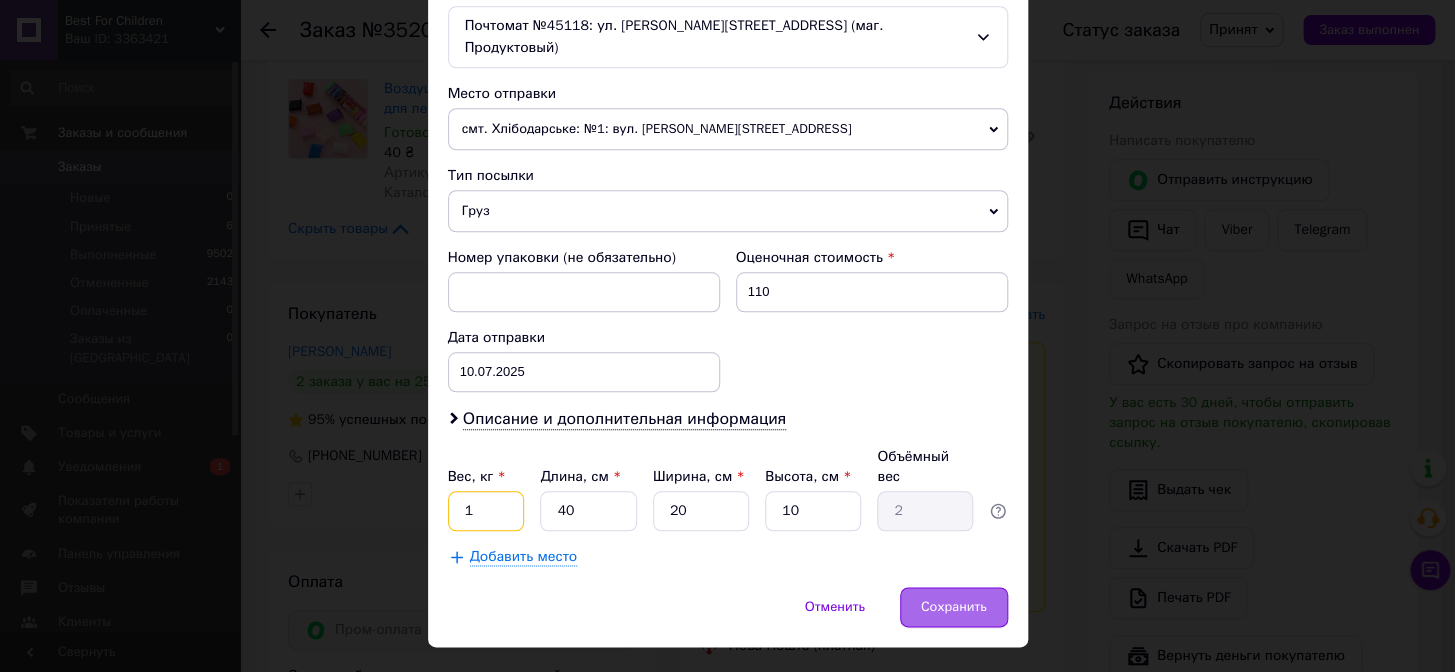 type on "1" 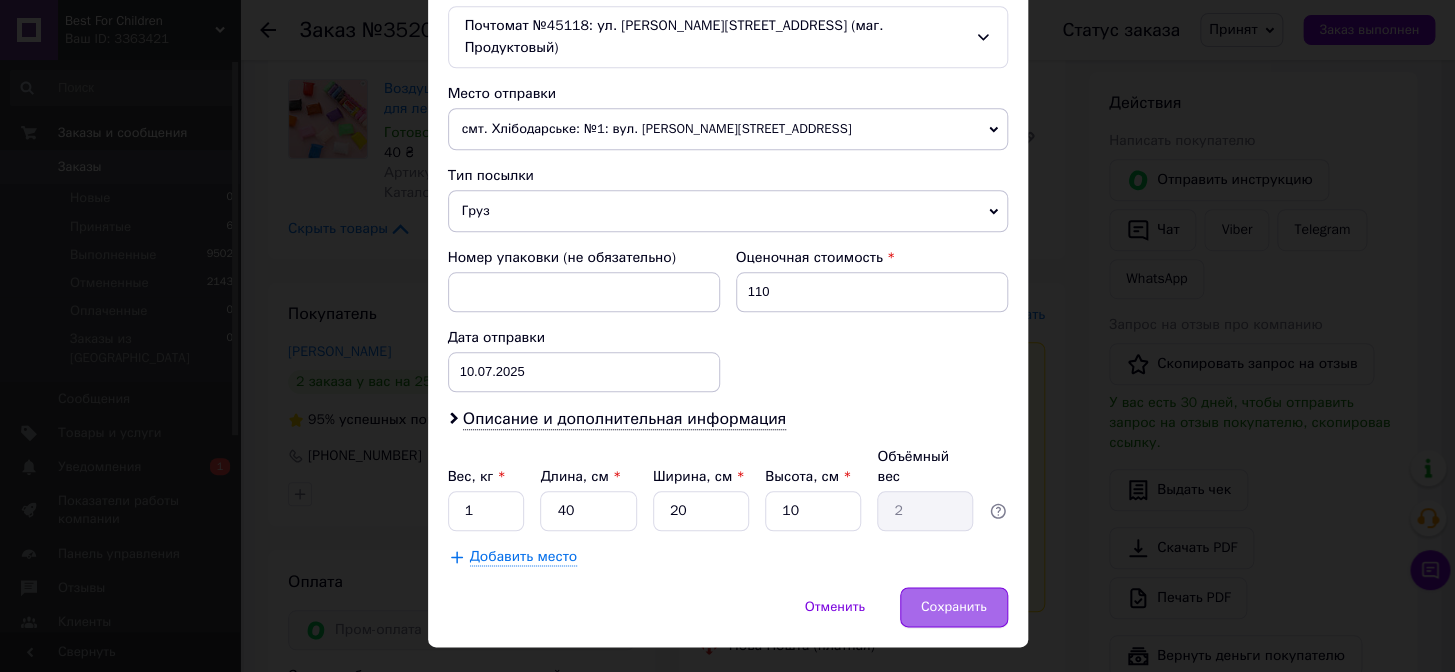 click on "Сохранить" at bounding box center [954, 607] 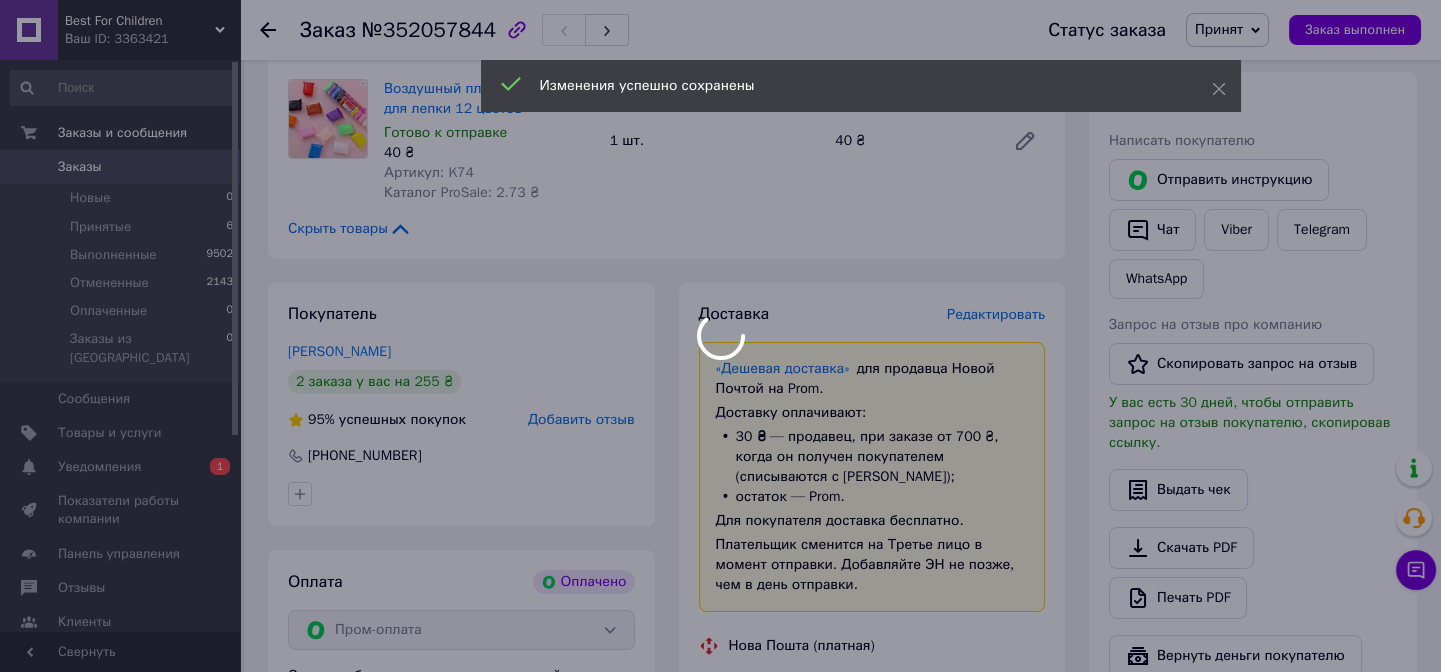 scroll, scrollTop: 941, scrollLeft: 0, axis: vertical 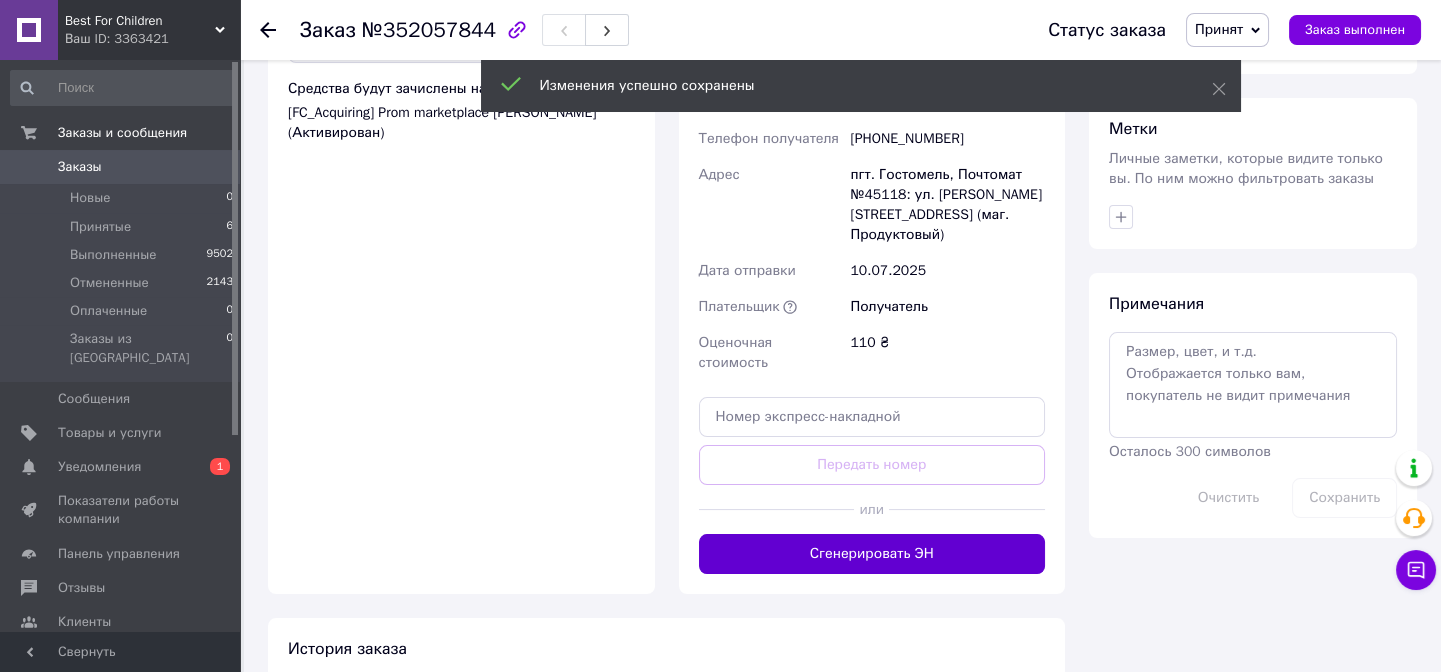 click on "Сгенерировать ЭН" at bounding box center (872, 554) 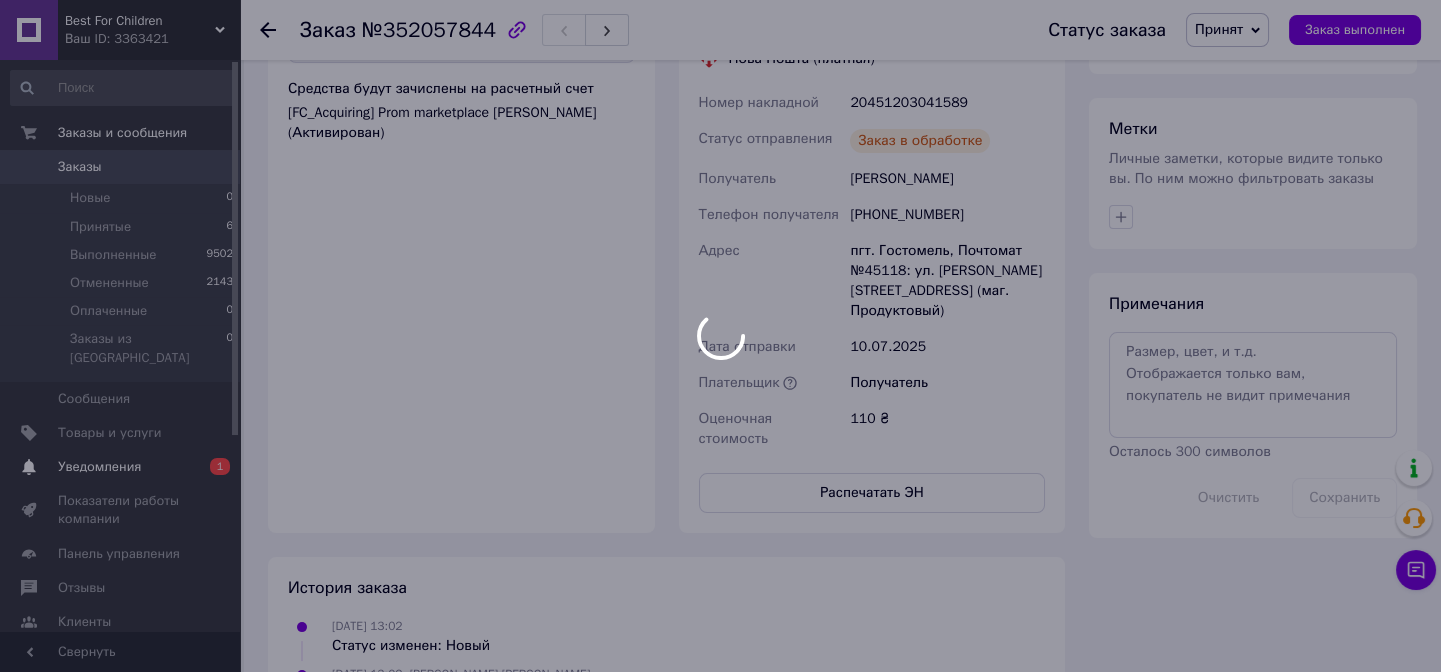 click at bounding box center [720, 336] 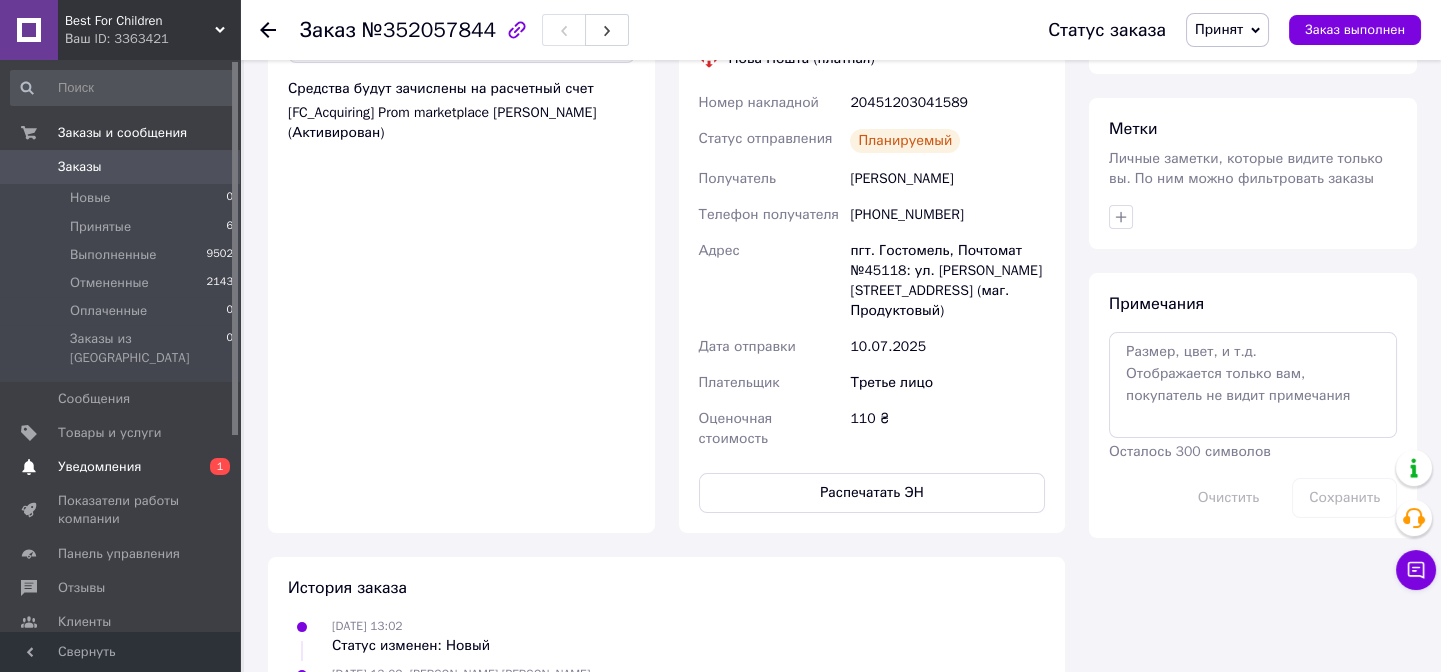 click on "Уведомления" at bounding box center [99, 467] 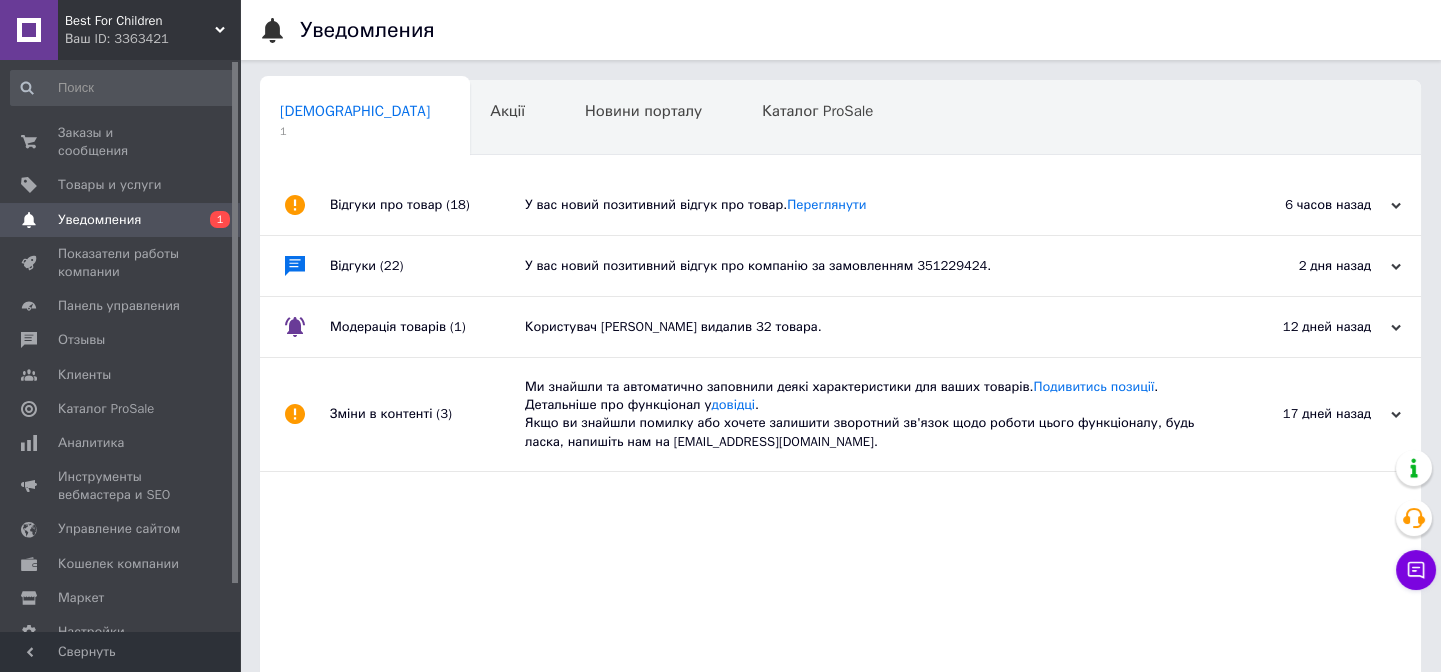click on "У вас новий позитивний відгук про товар.  Переглянути" at bounding box center (863, 205) 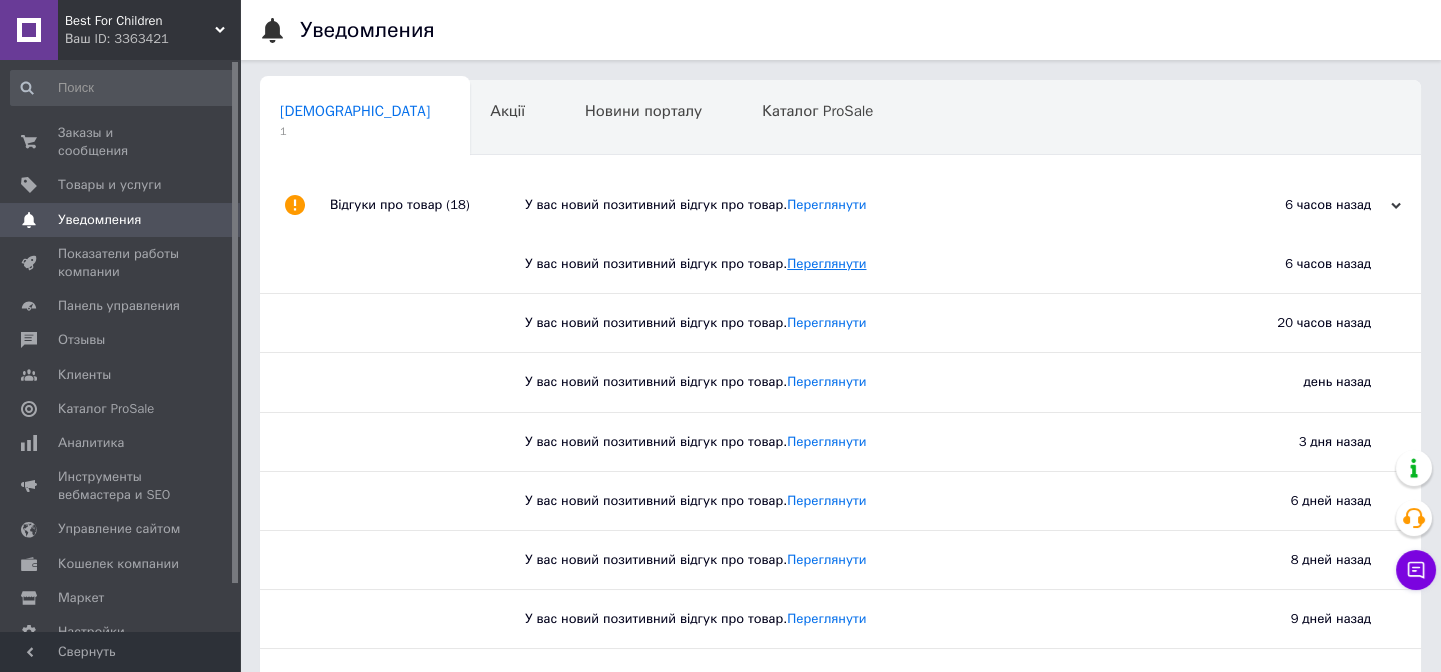 click on "Переглянути" at bounding box center [826, 263] 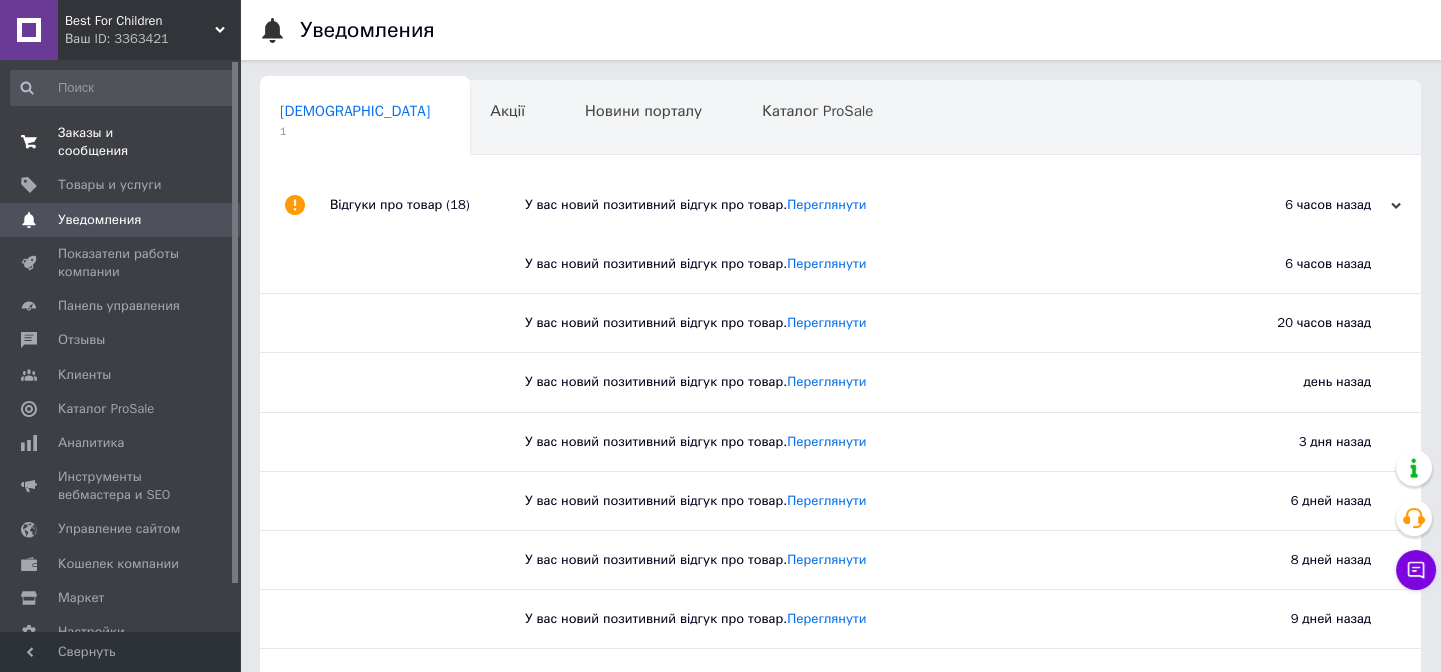 click on "Заказы и сообщения" at bounding box center (121, 142) 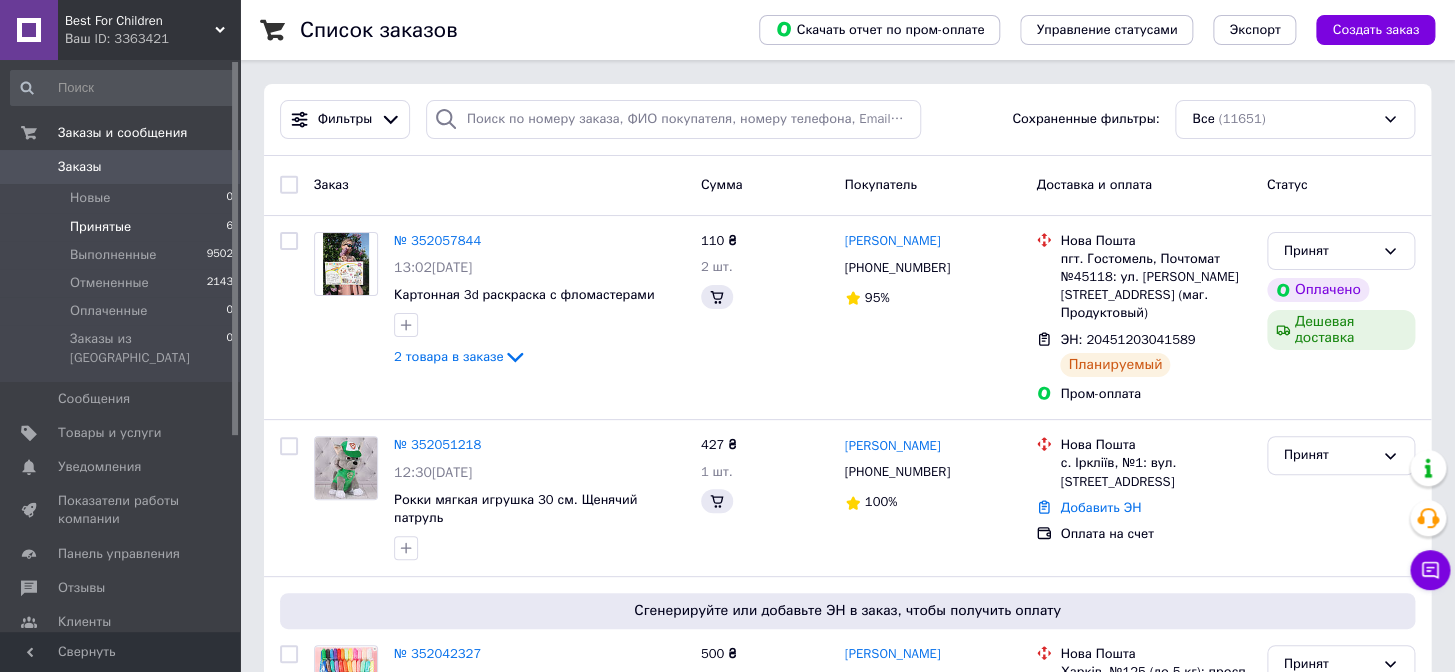 click on "Принятые" at bounding box center (100, 227) 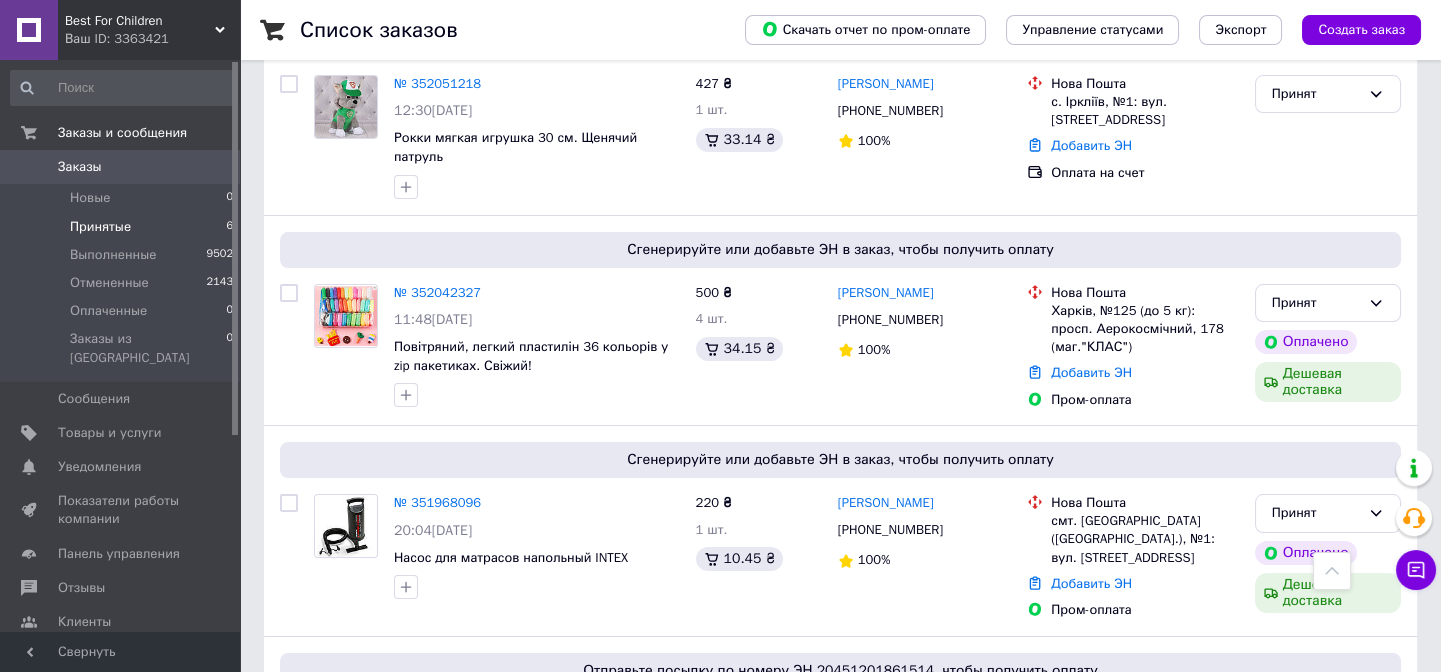 scroll, scrollTop: 500, scrollLeft: 0, axis: vertical 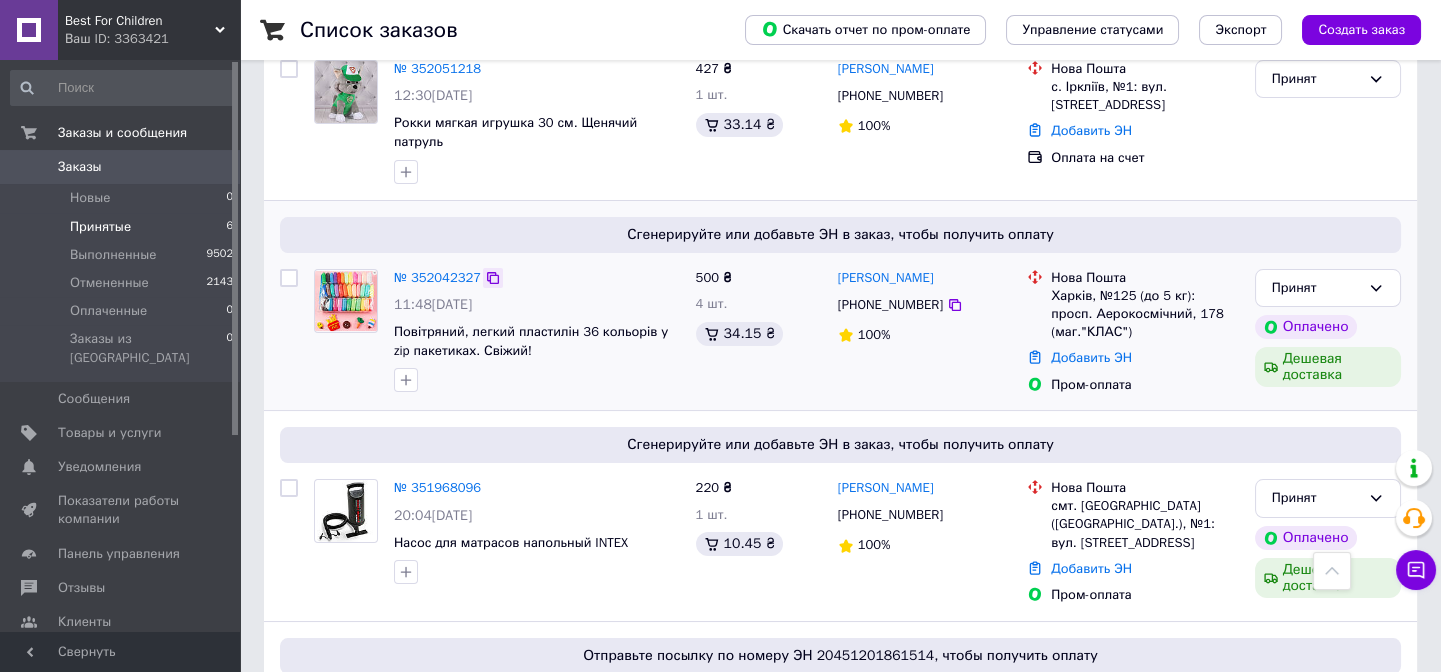 click 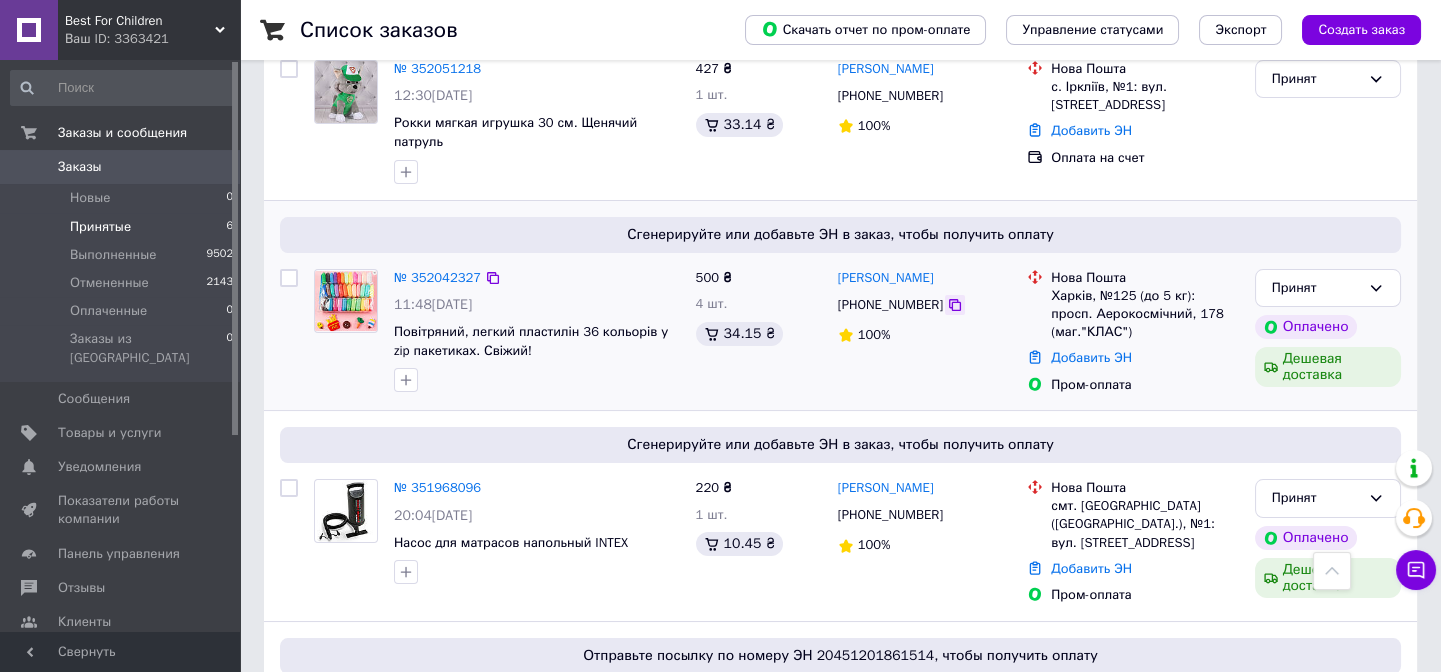 click 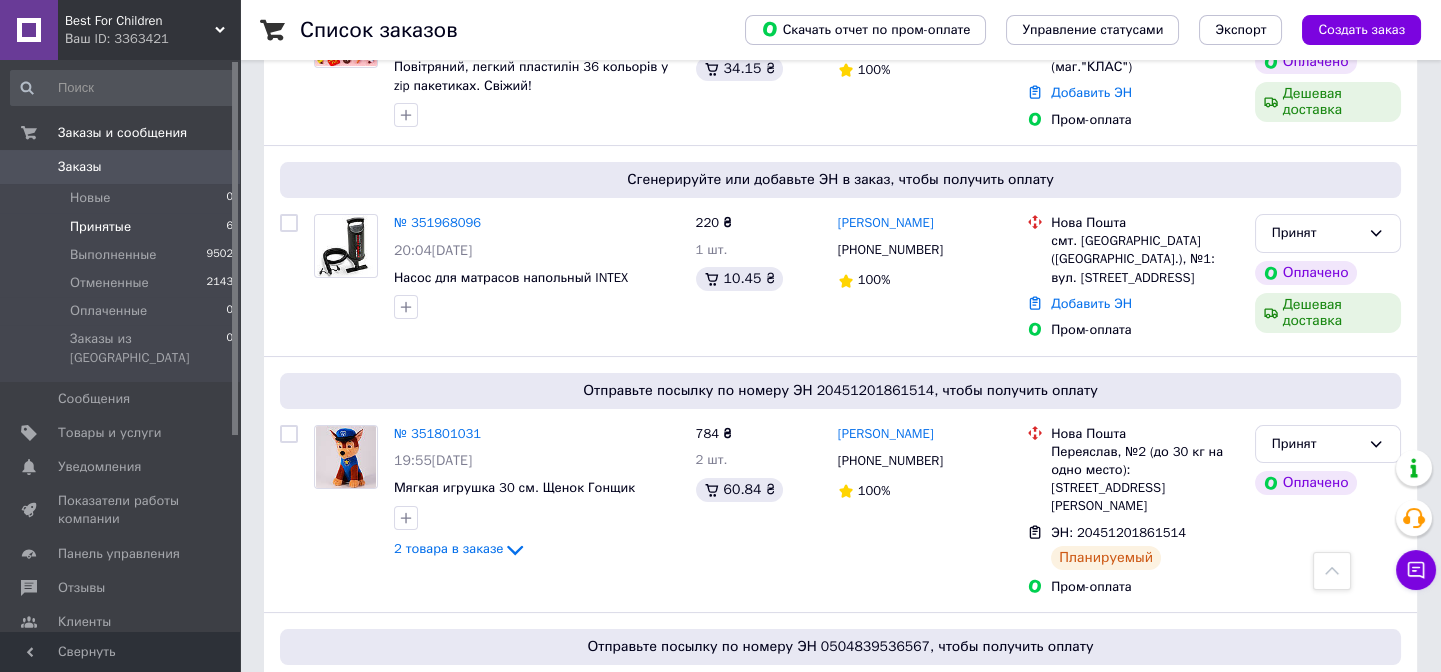 scroll, scrollTop: 774, scrollLeft: 0, axis: vertical 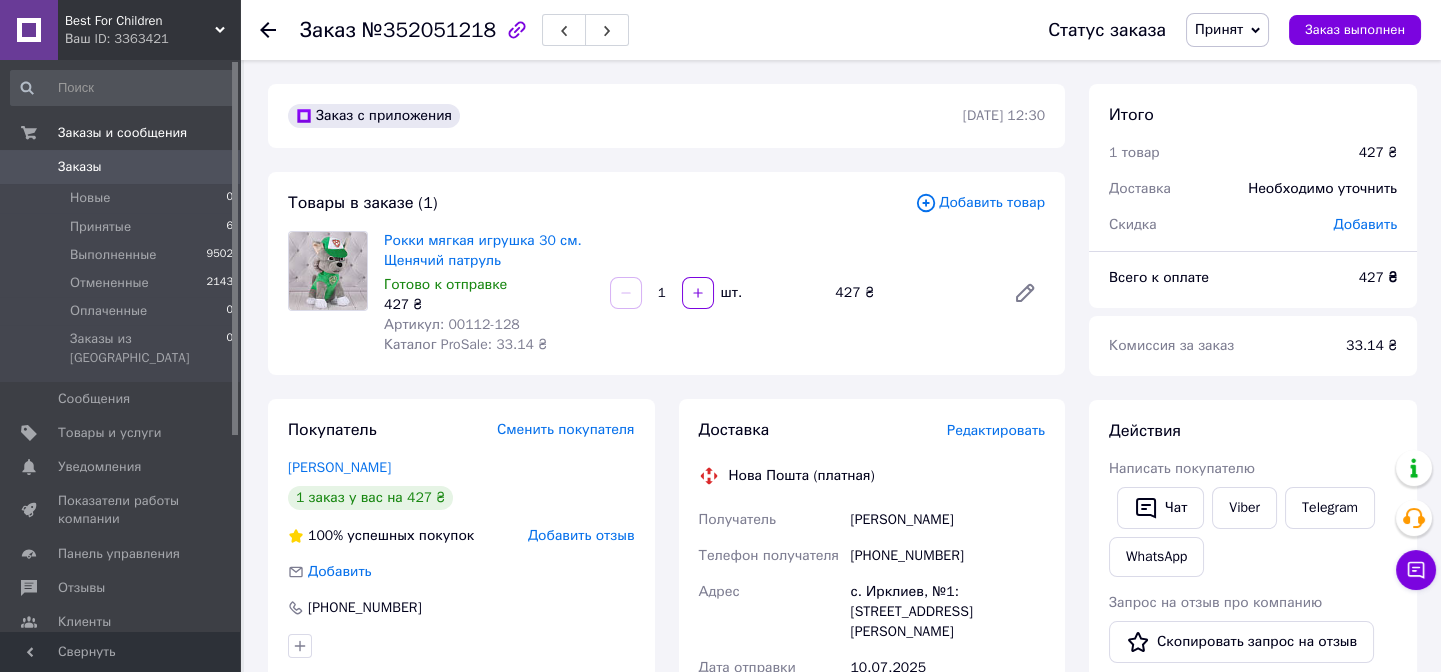 click on "Редактировать" at bounding box center (996, 430) 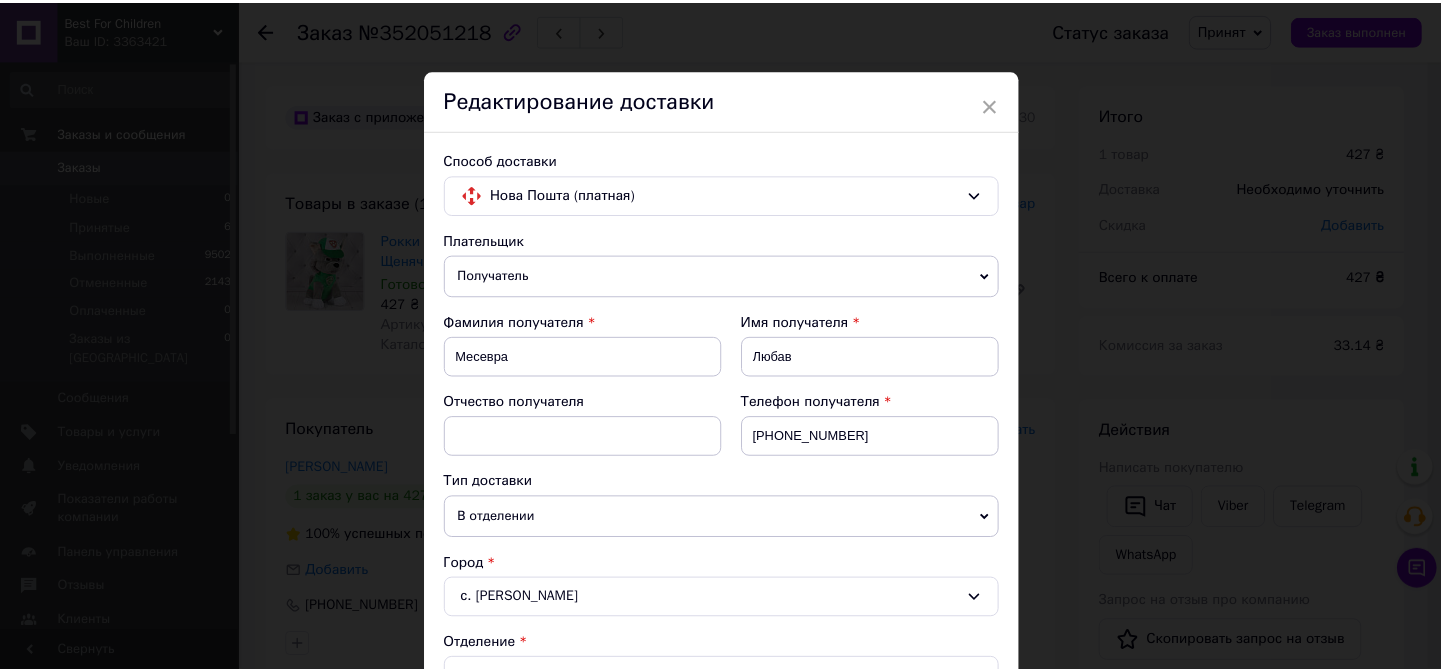 scroll, scrollTop: 689, scrollLeft: 0, axis: vertical 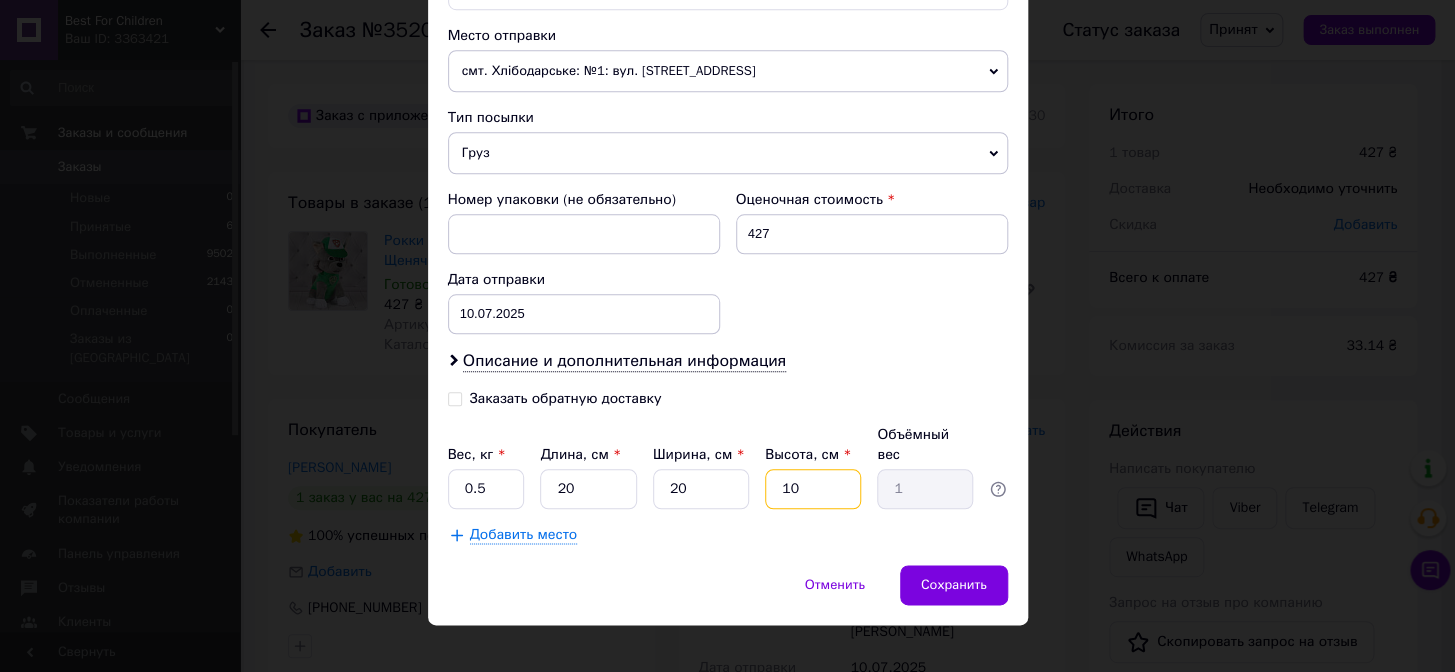 drag, startPoint x: 825, startPoint y: 457, endPoint x: 753, endPoint y: 466, distance: 72.56032 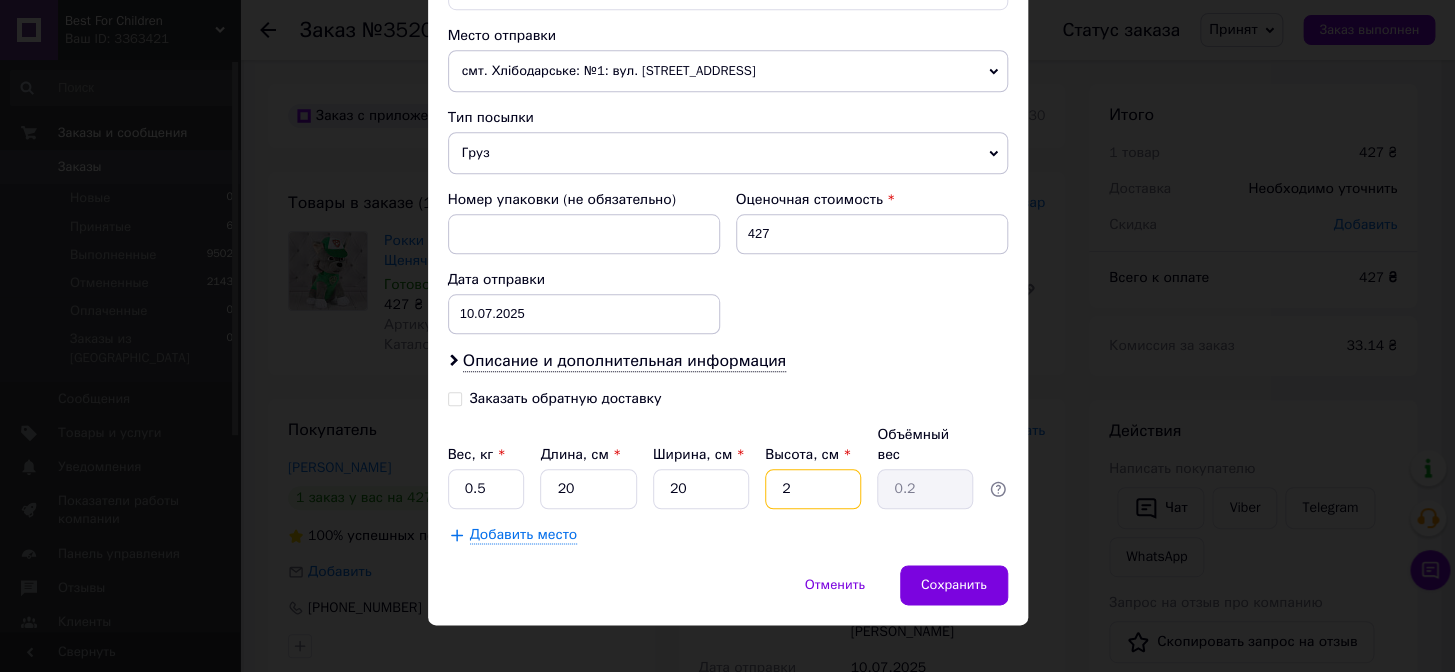 type on "20" 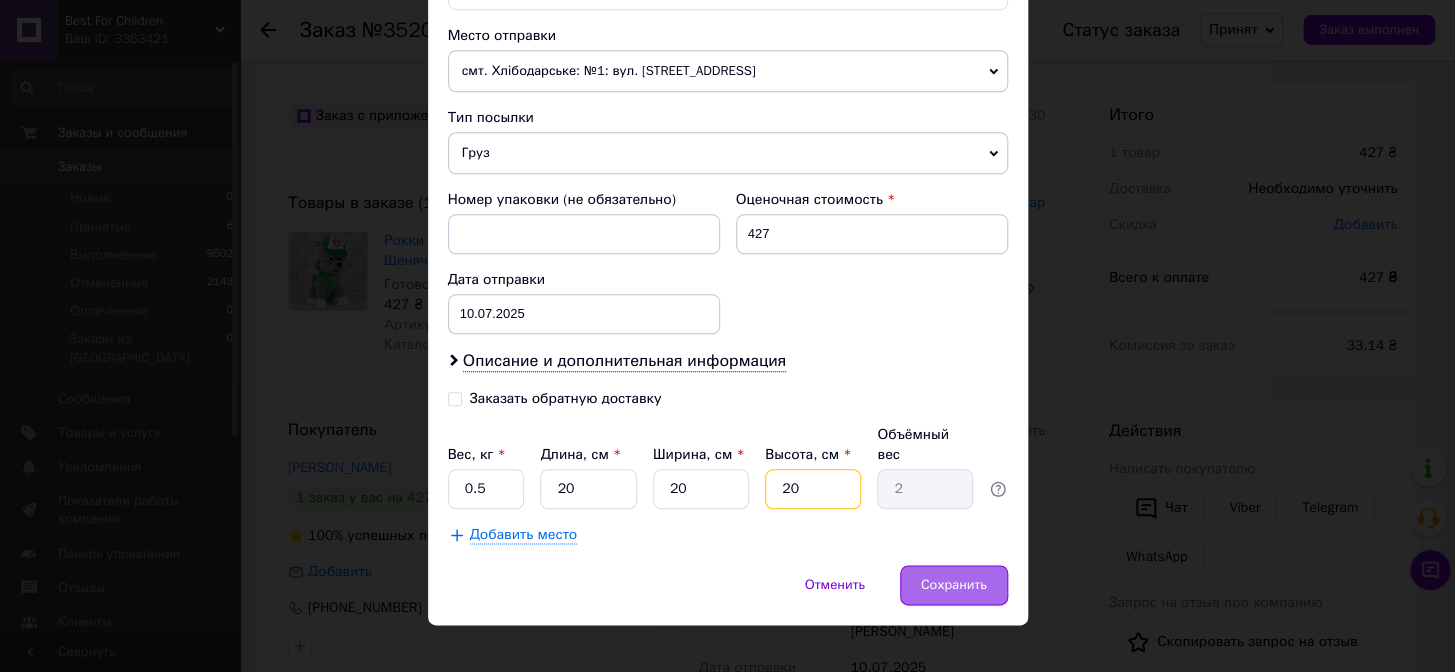 type on "20" 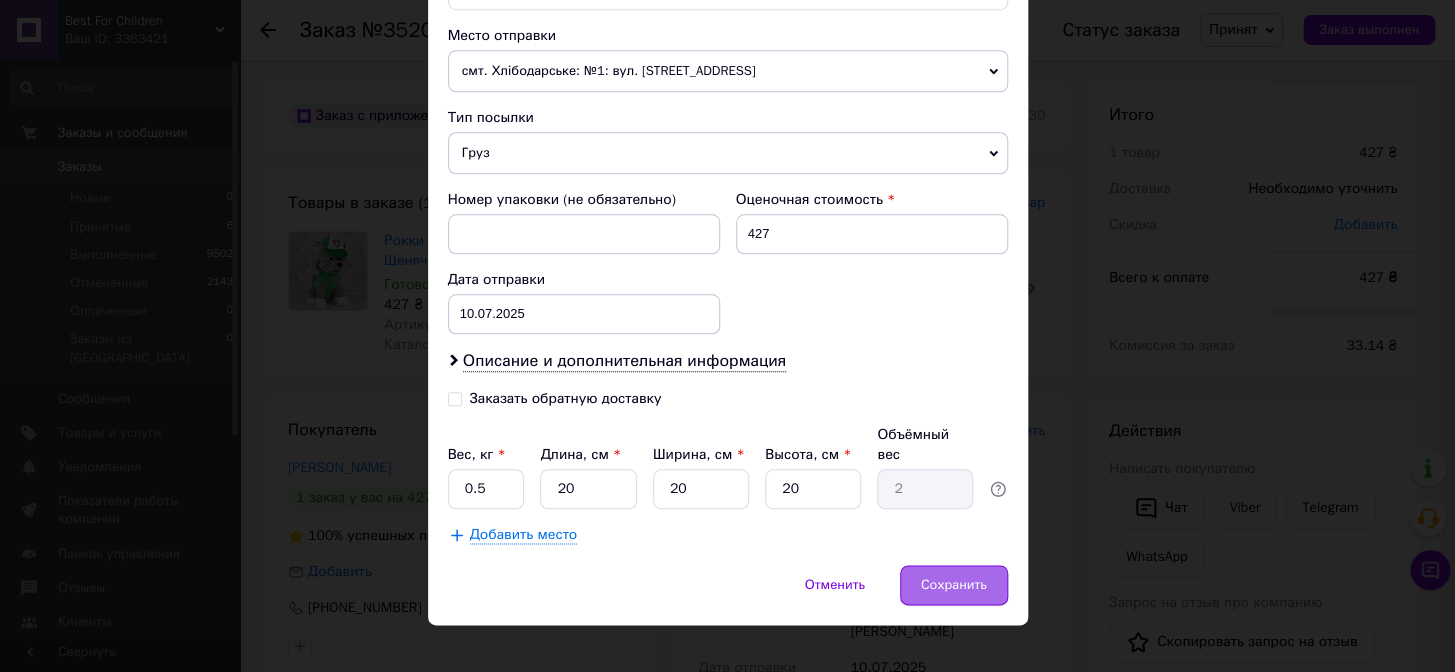 click on "Сохранить" at bounding box center (954, 585) 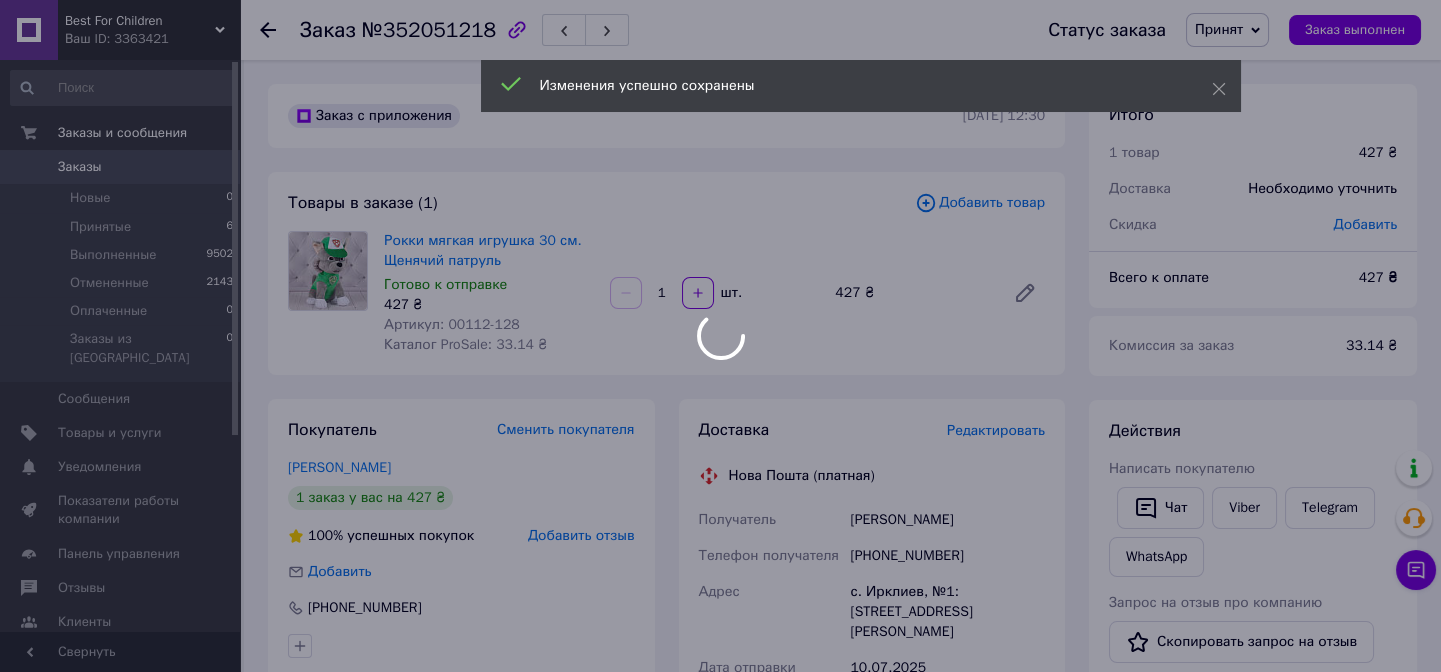 scroll, scrollTop: 587, scrollLeft: 0, axis: vertical 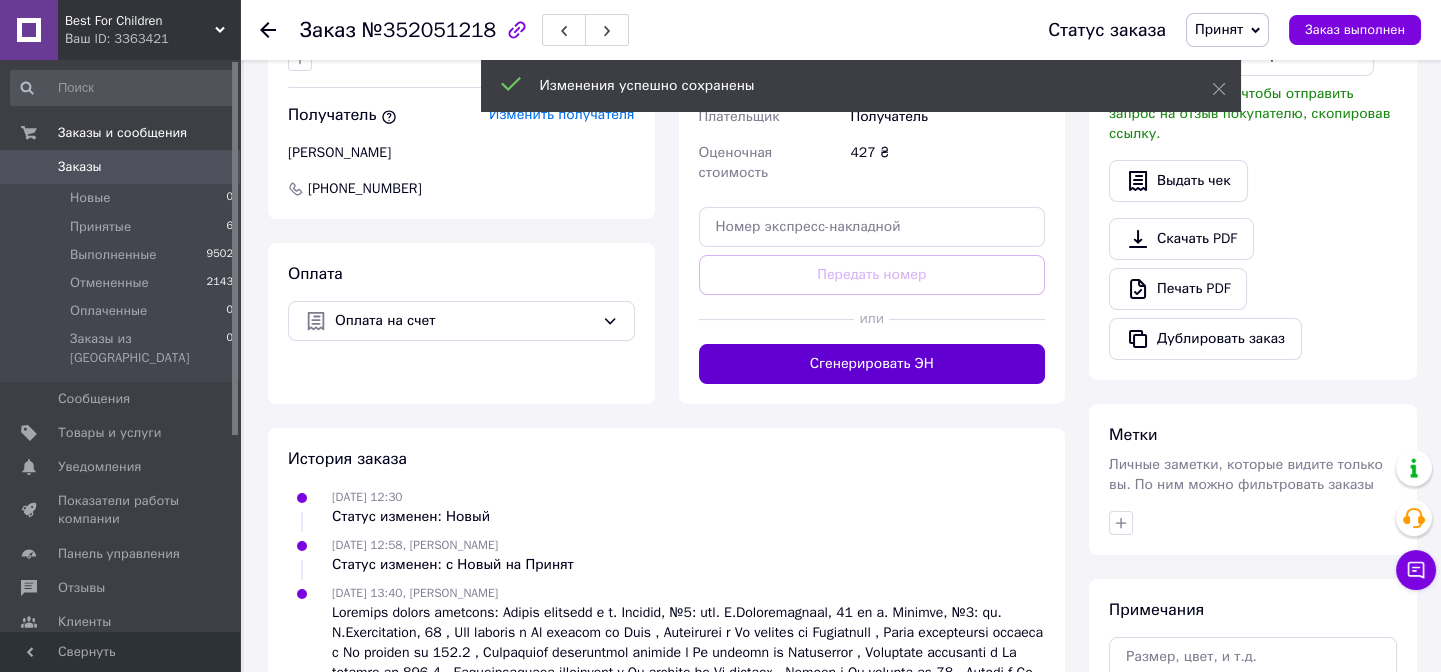 click on "Сгенерировать ЭН" at bounding box center [872, 364] 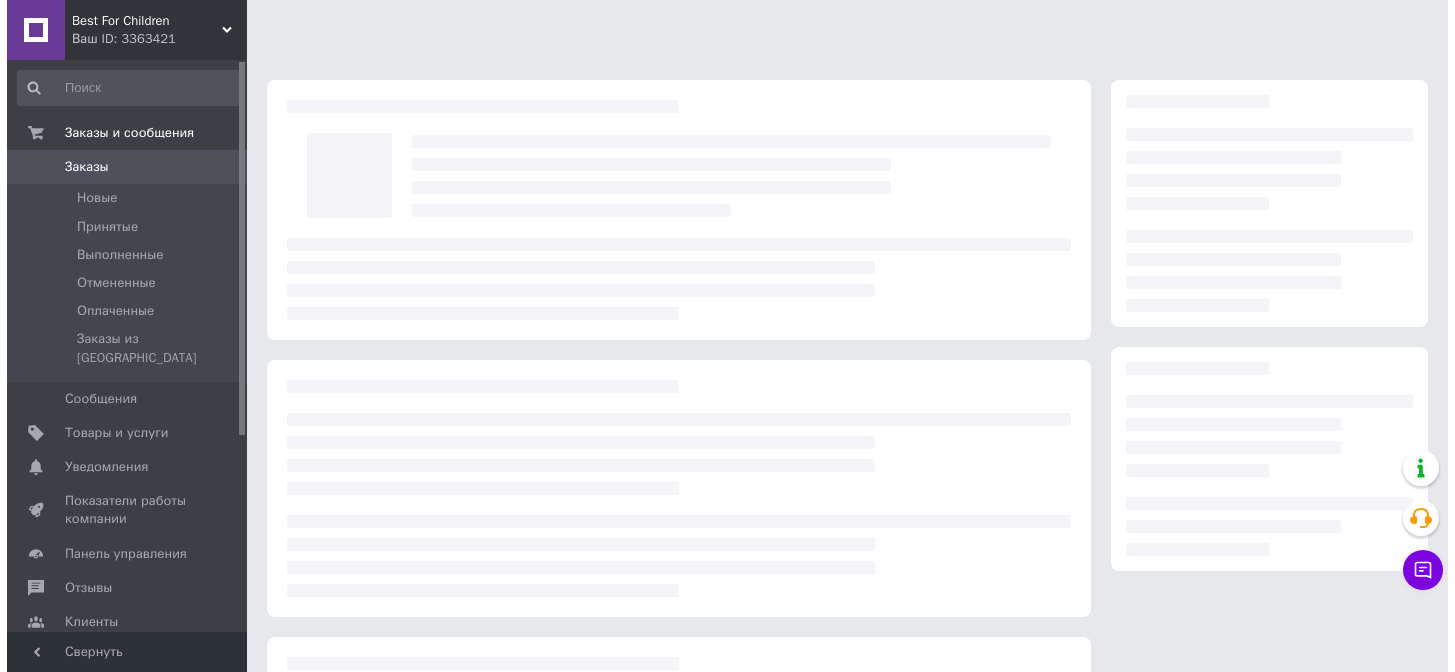 scroll, scrollTop: 0, scrollLeft: 0, axis: both 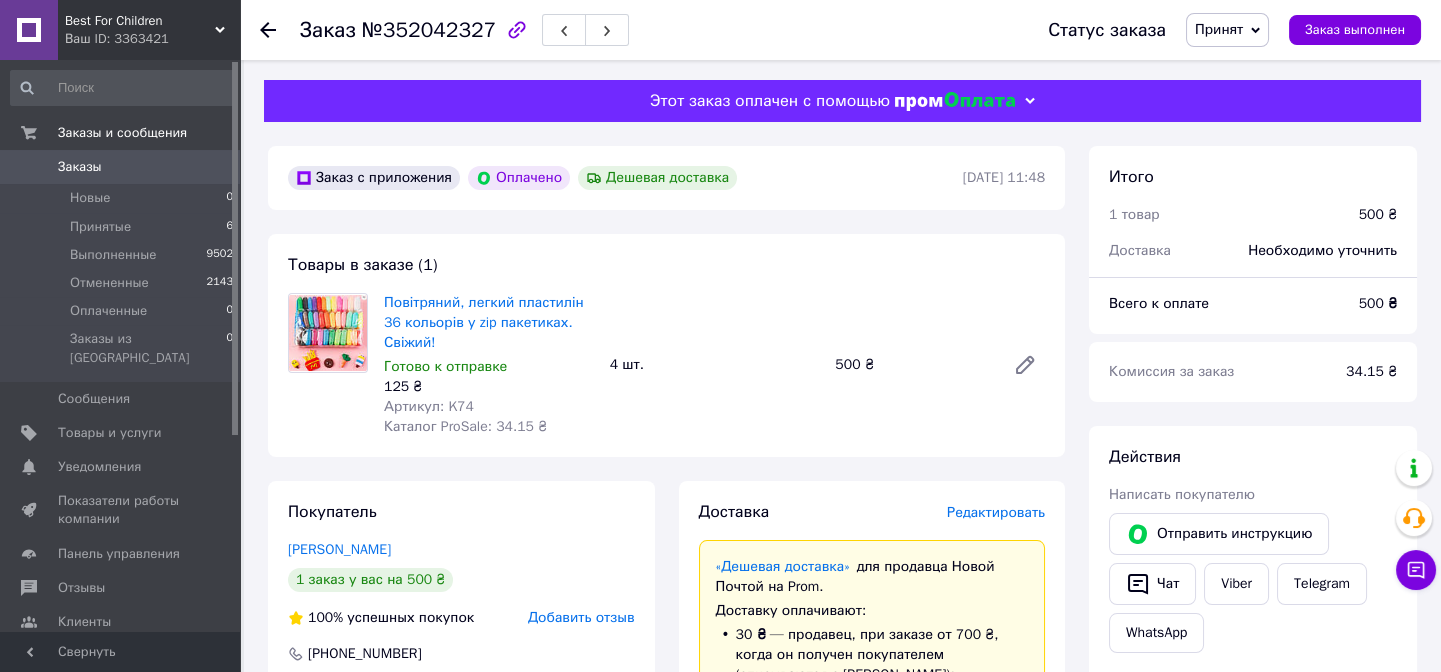 click on "Редактировать" at bounding box center (996, 512) 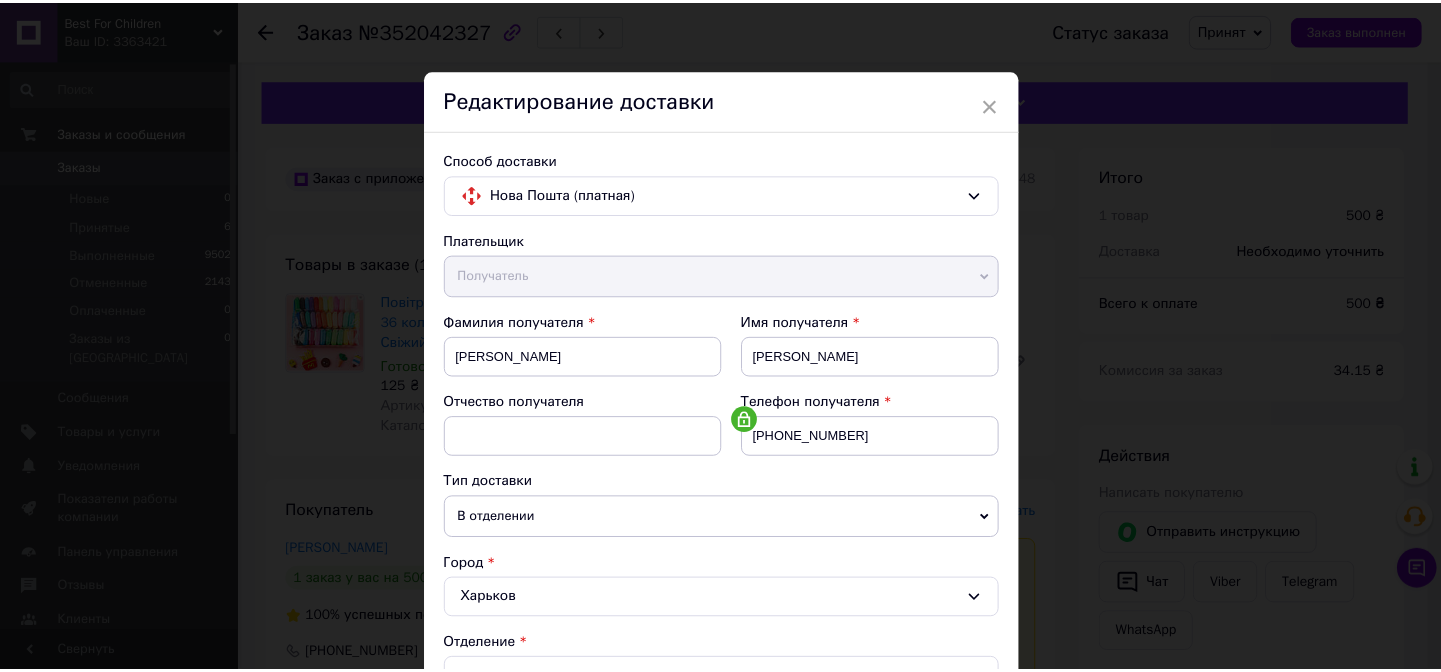 scroll, scrollTop: 653, scrollLeft: 0, axis: vertical 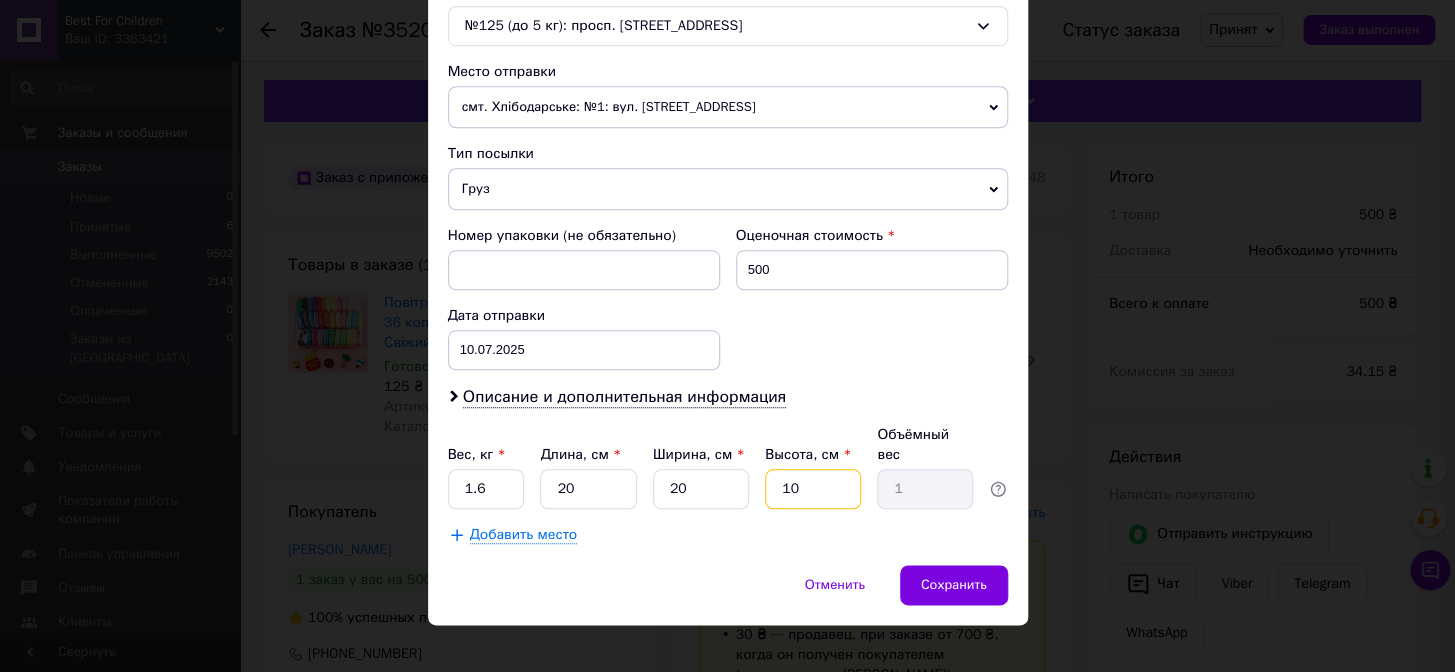 drag, startPoint x: 813, startPoint y: 475, endPoint x: 753, endPoint y: 463, distance: 61.188232 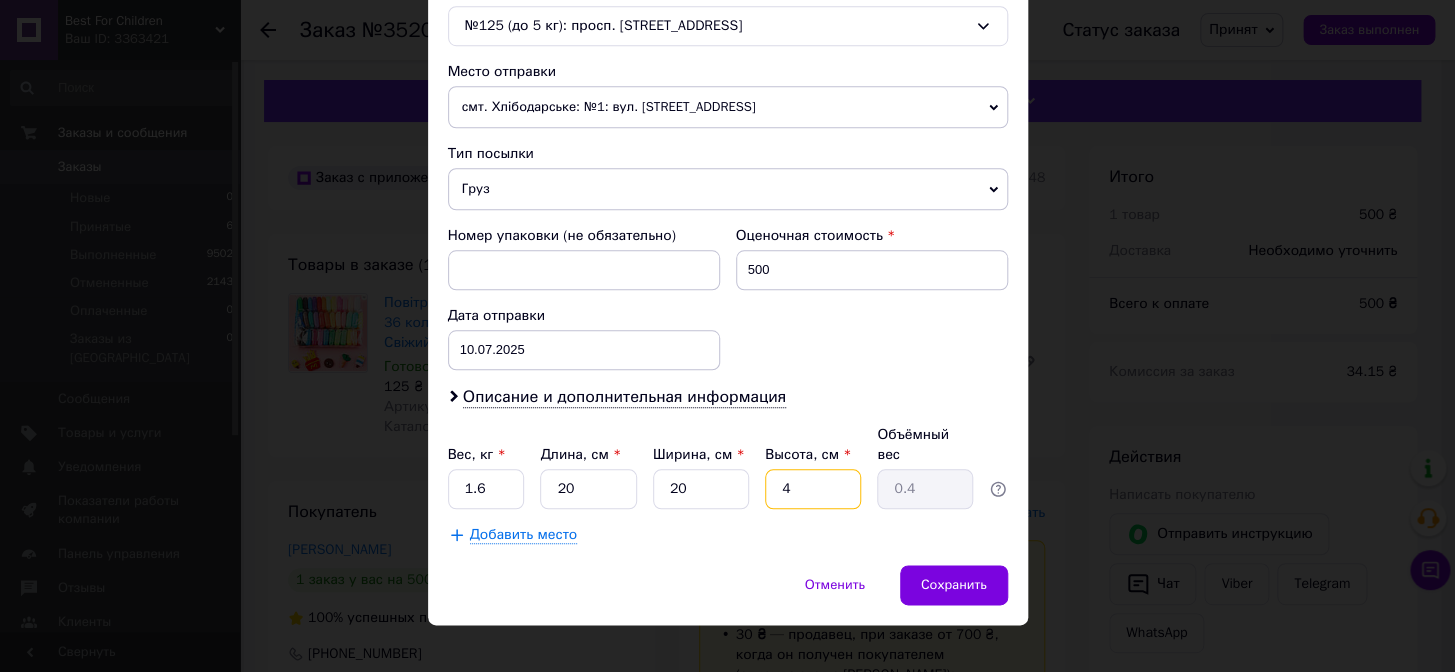 type on "40" 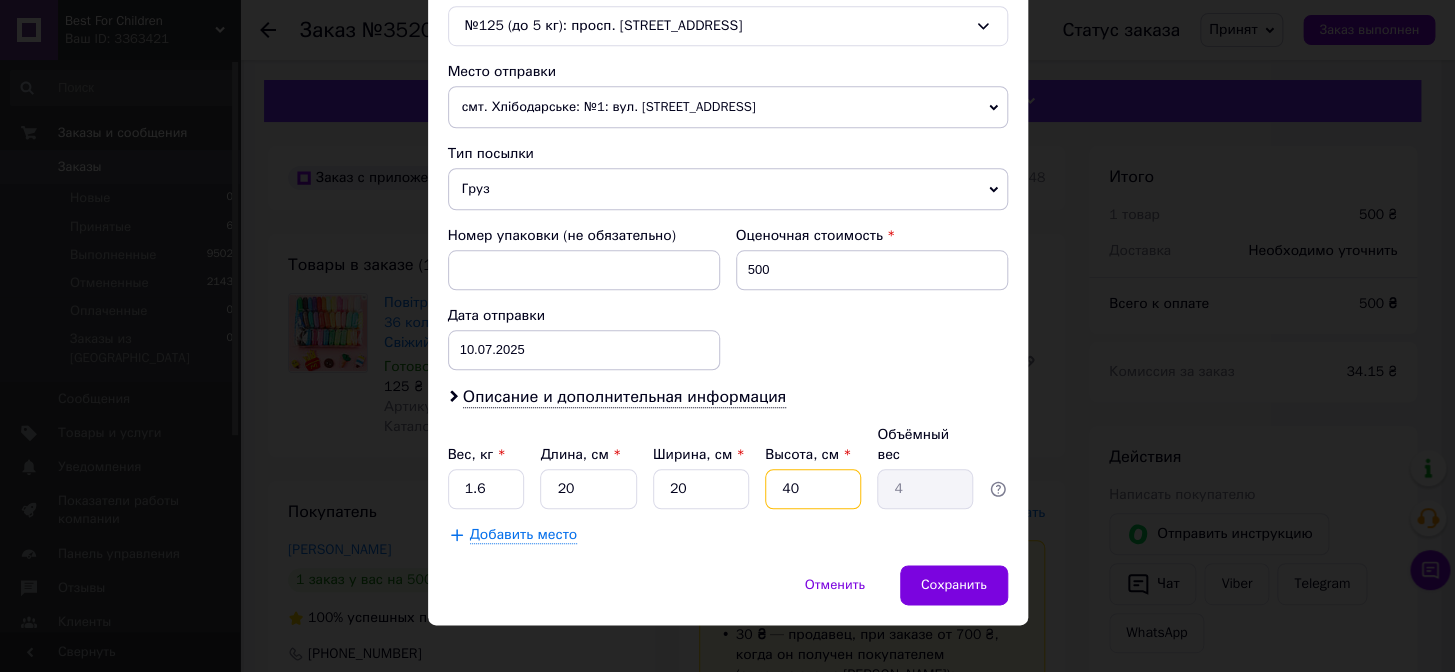 type on "40" 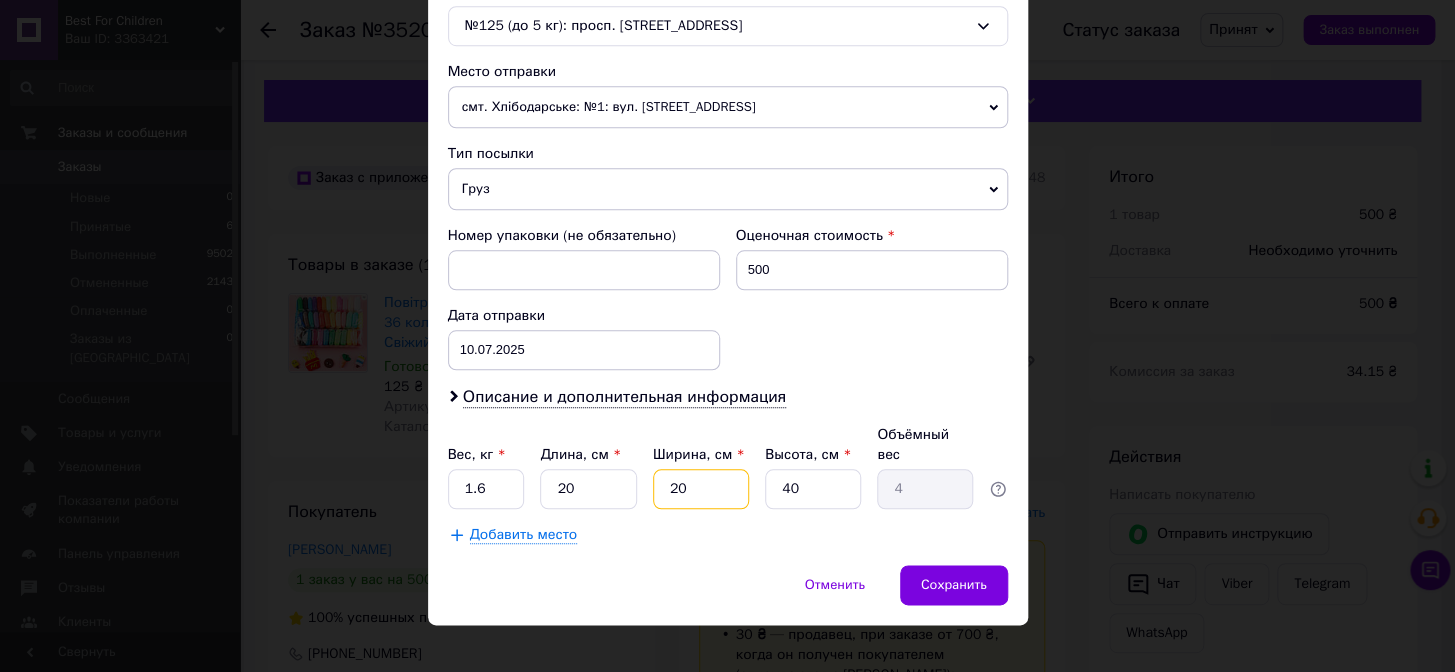 click on "20" at bounding box center [701, 489] 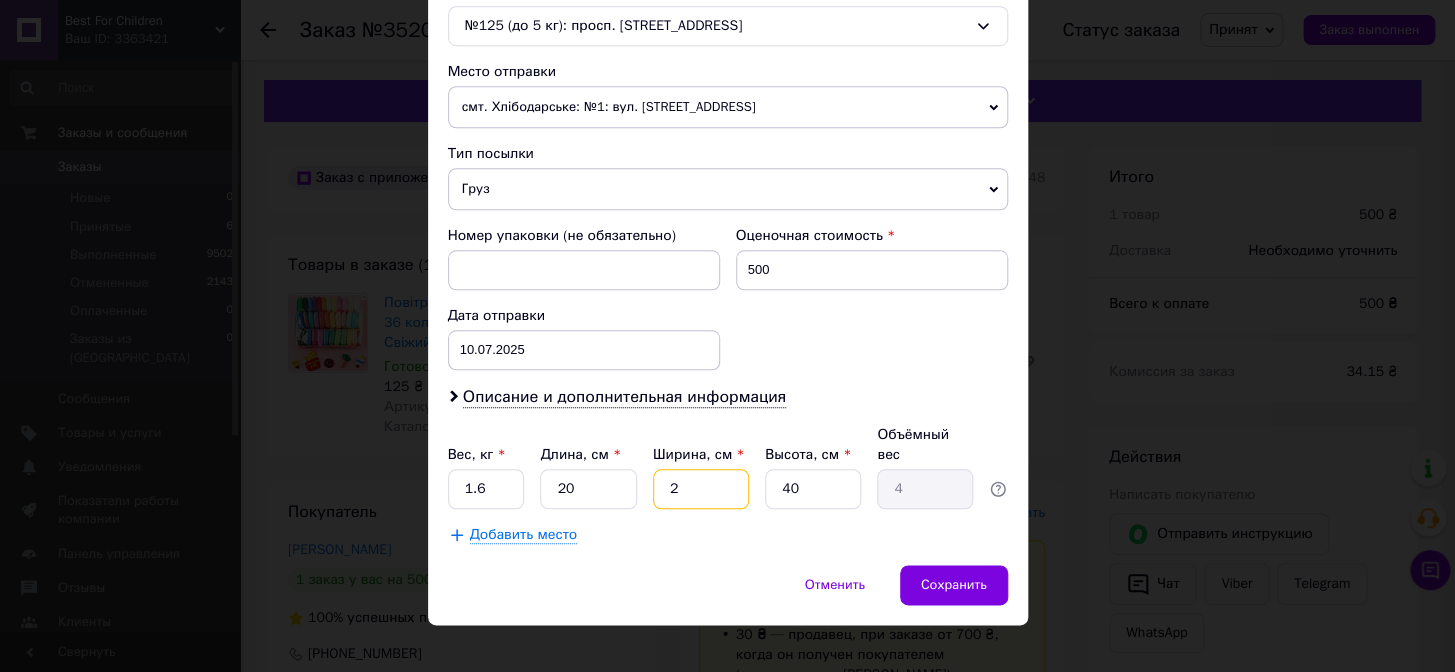 type on "2" 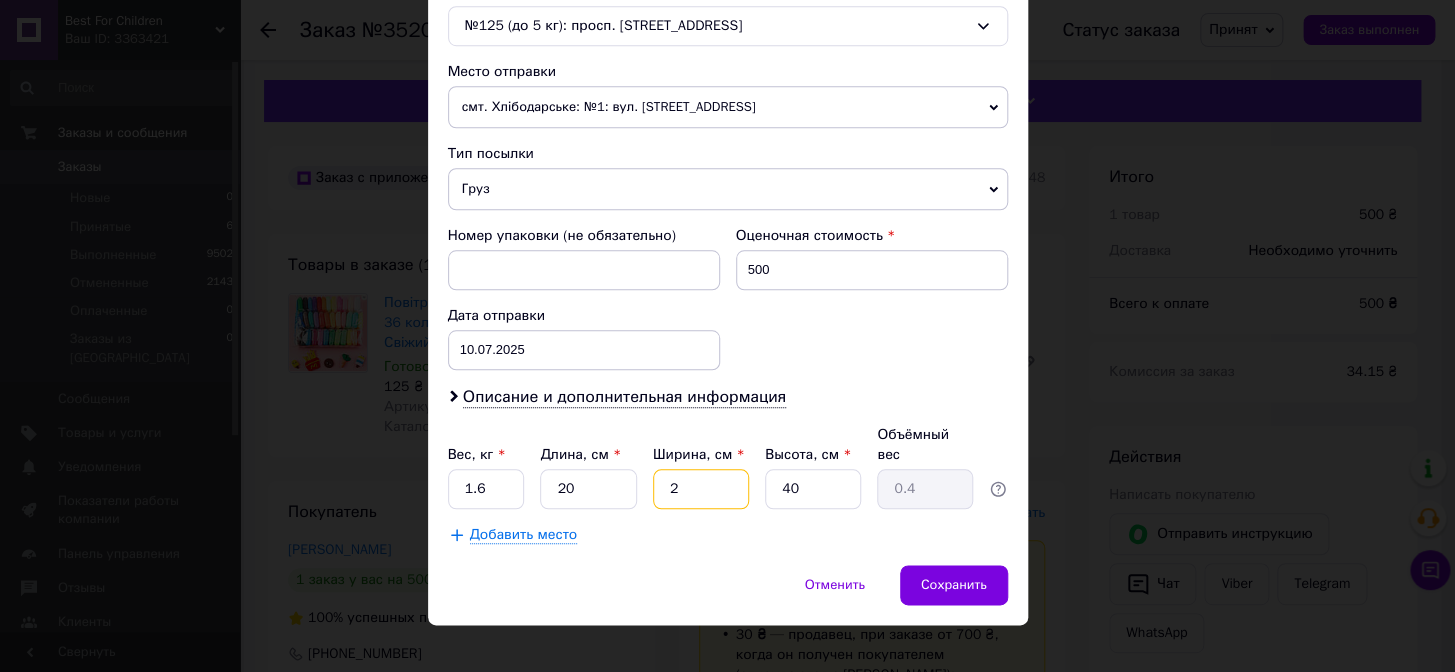type on "25" 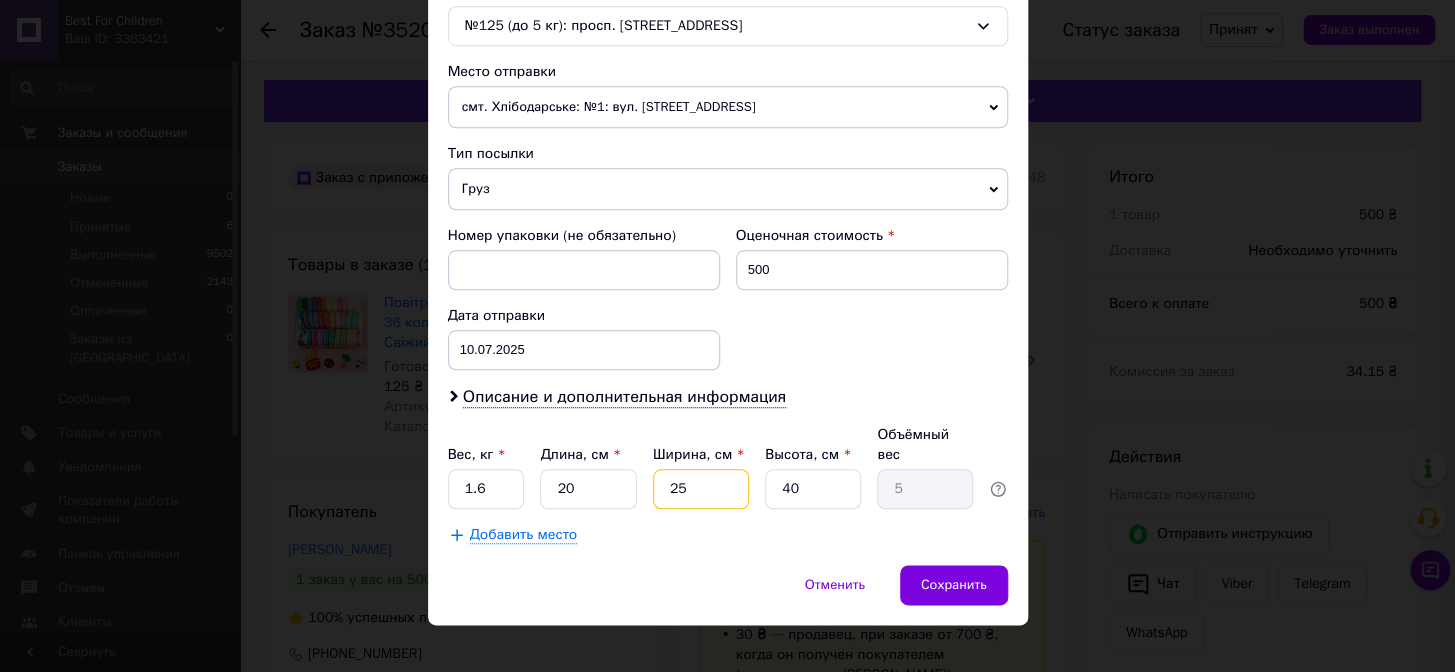 type on "25" 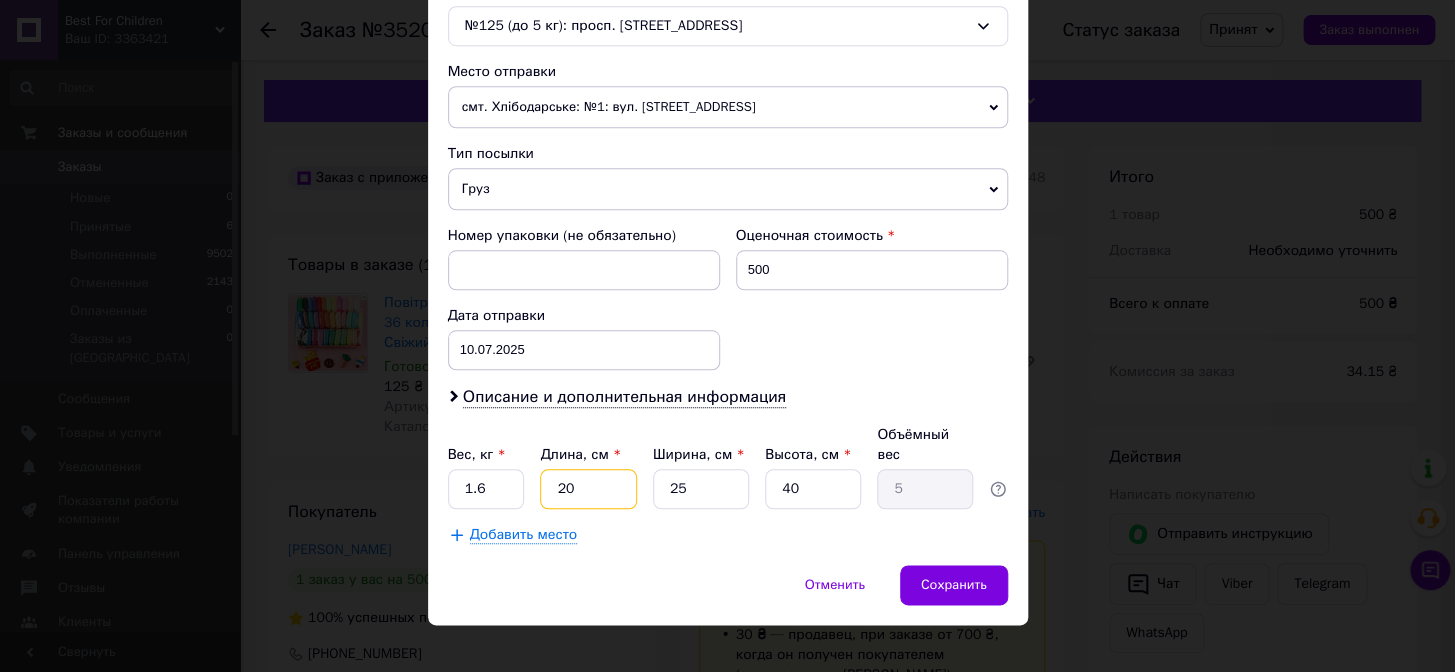 click on "20" at bounding box center [588, 489] 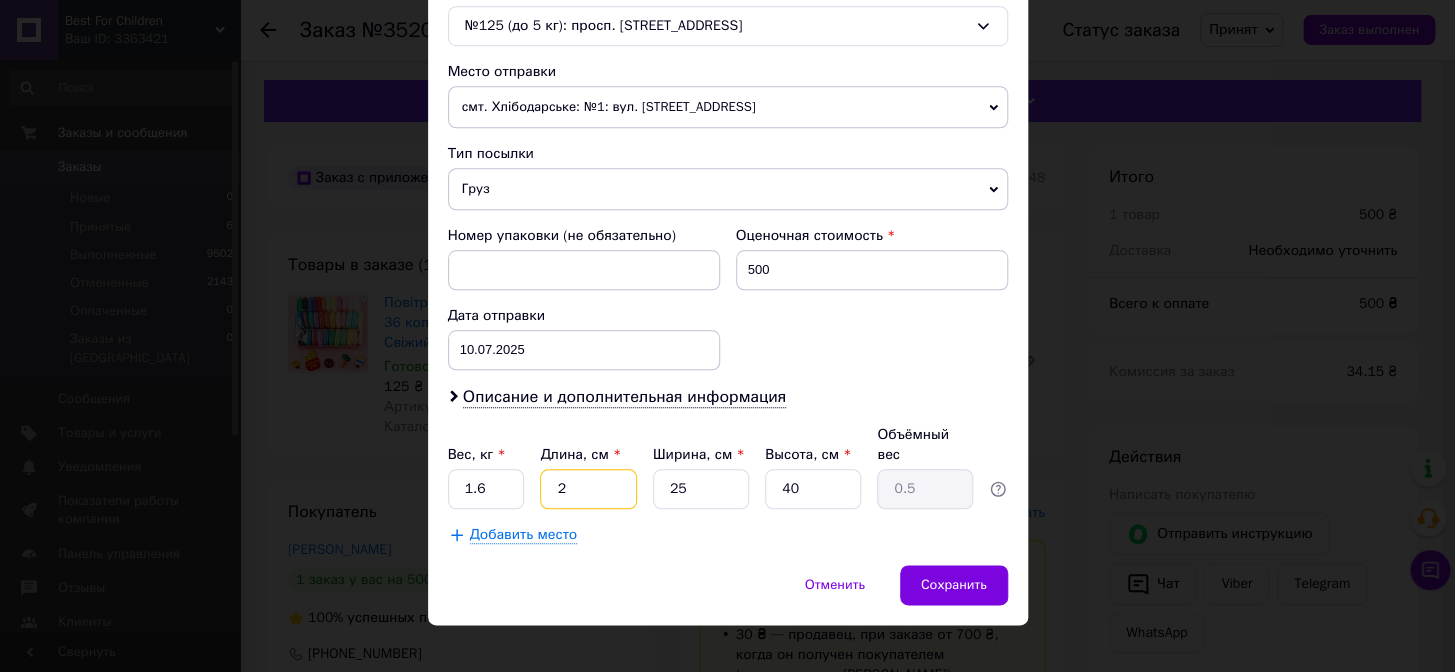 type on "25" 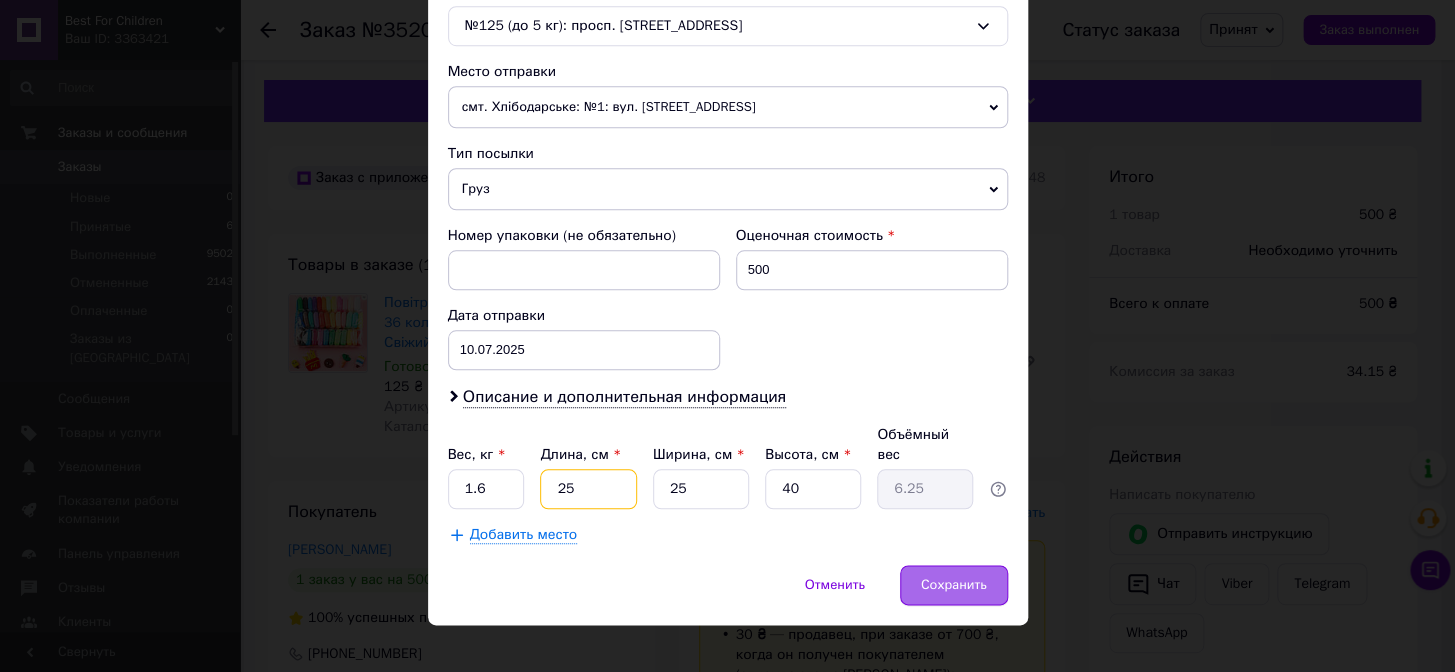 type on "25" 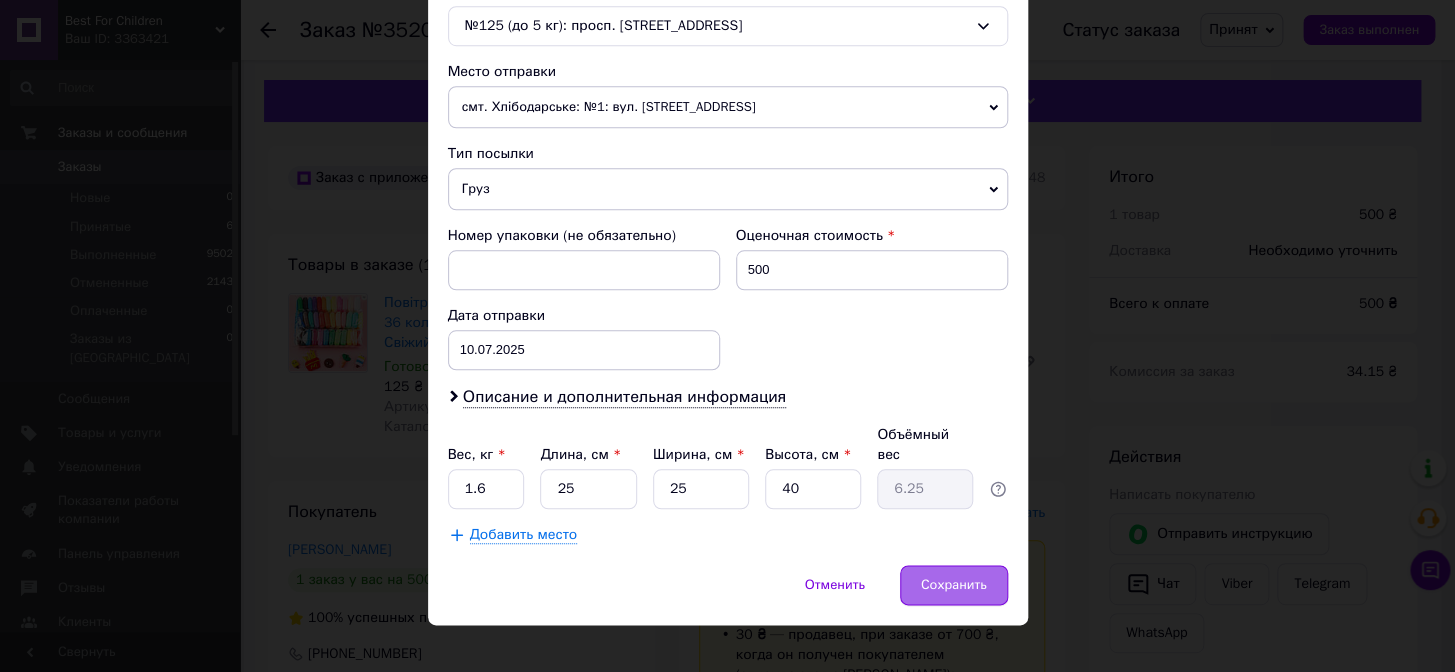 click on "Сохранить" at bounding box center (954, 585) 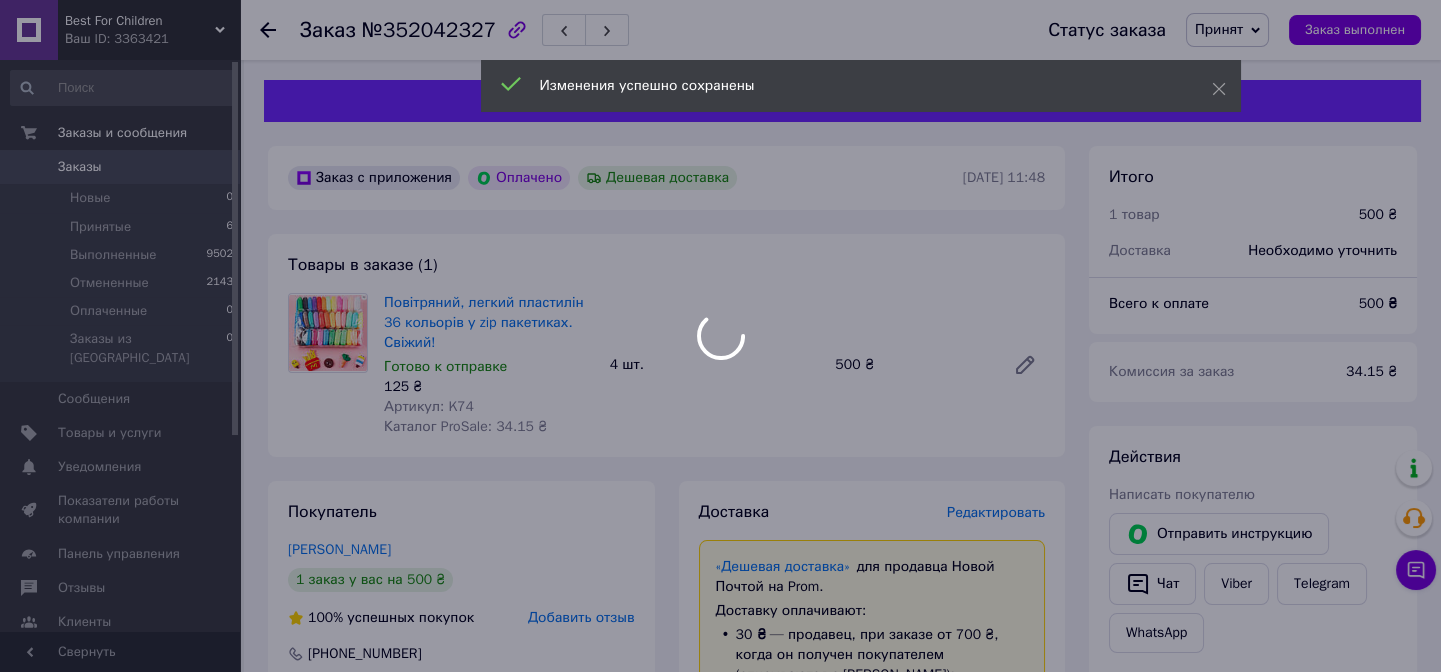 scroll, scrollTop: 587, scrollLeft: 0, axis: vertical 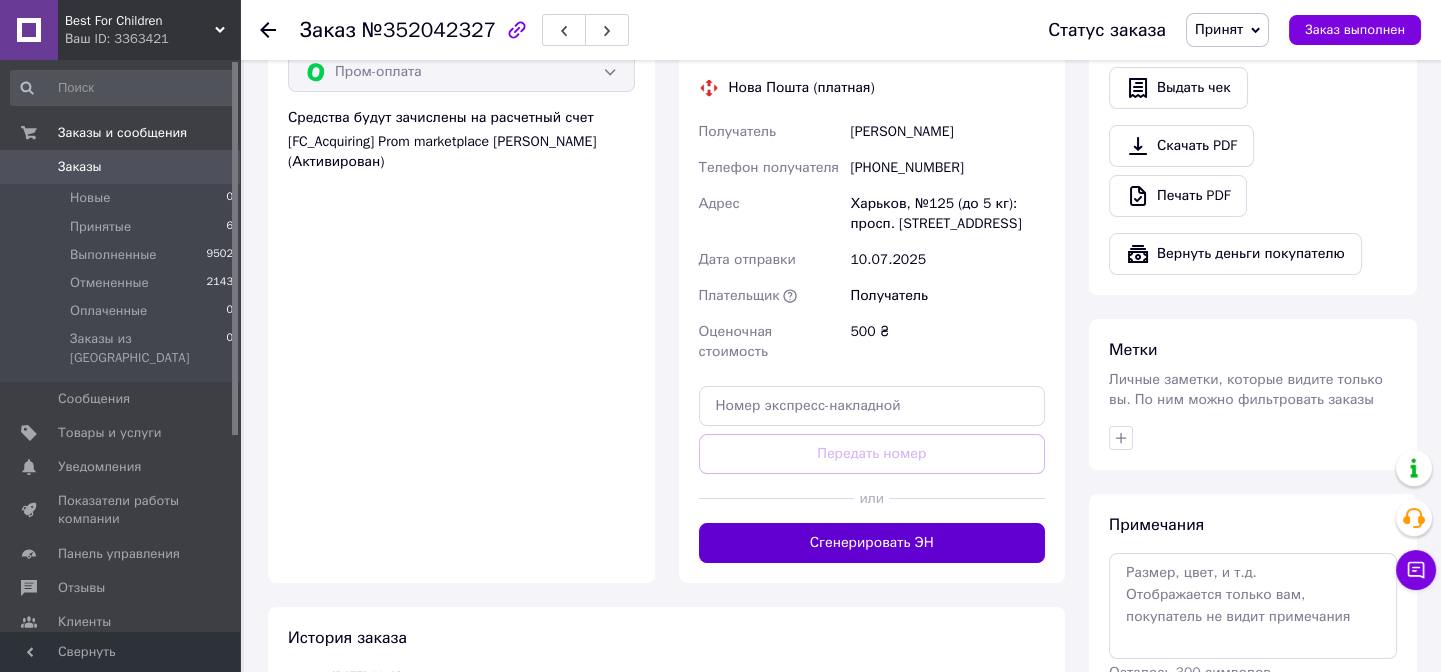 click on "Сгенерировать ЭН" at bounding box center (872, 543) 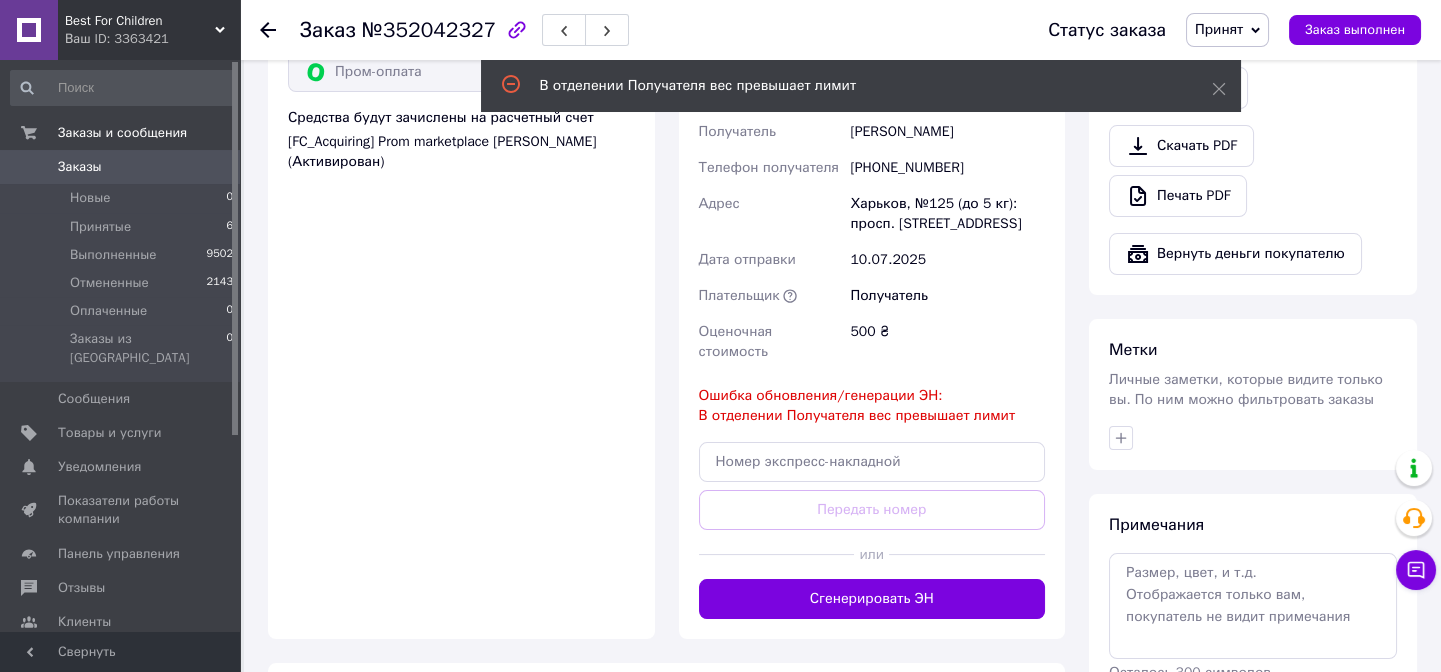 scroll, scrollTop: 479, scrollLeft: 0, axis: vertical 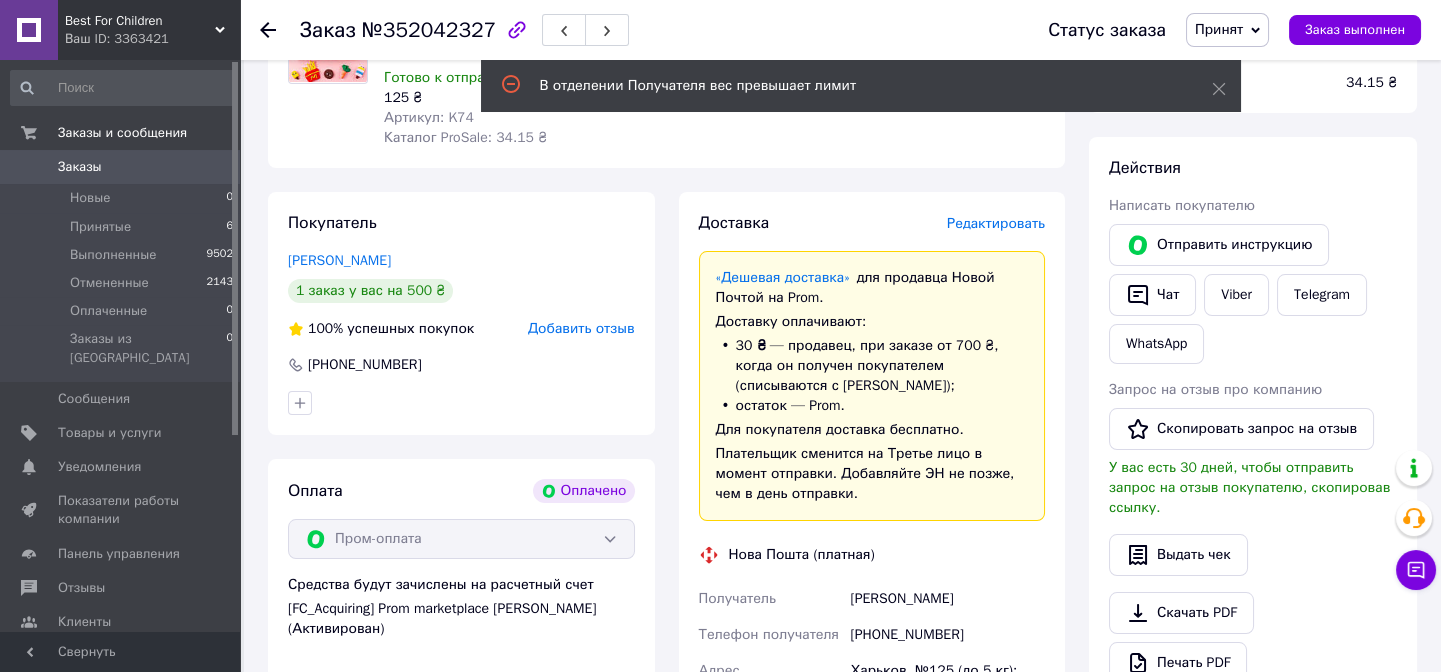 click on "Редактировать" at bounding box center (996, 223) 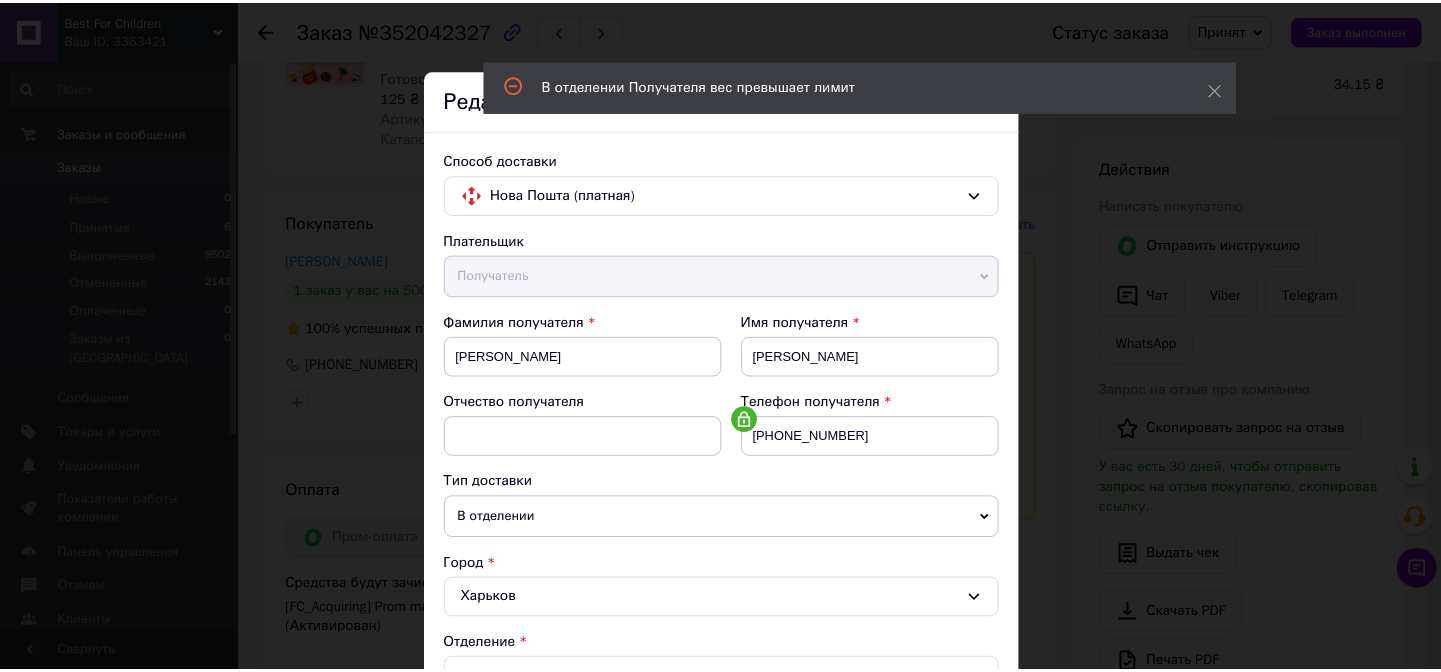 scroll, scrollTop: 653, scrollLeft: 0, axis: vertical 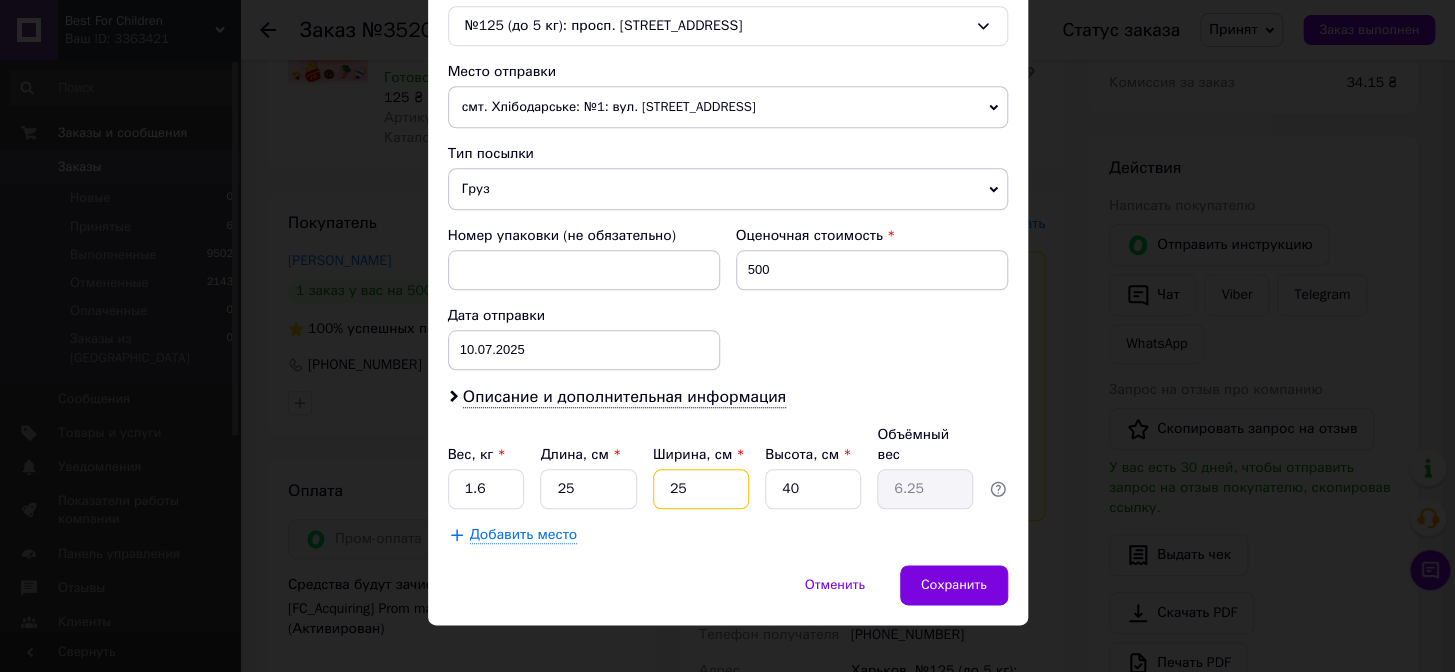 click on "25" at bounding box center [701, 489] 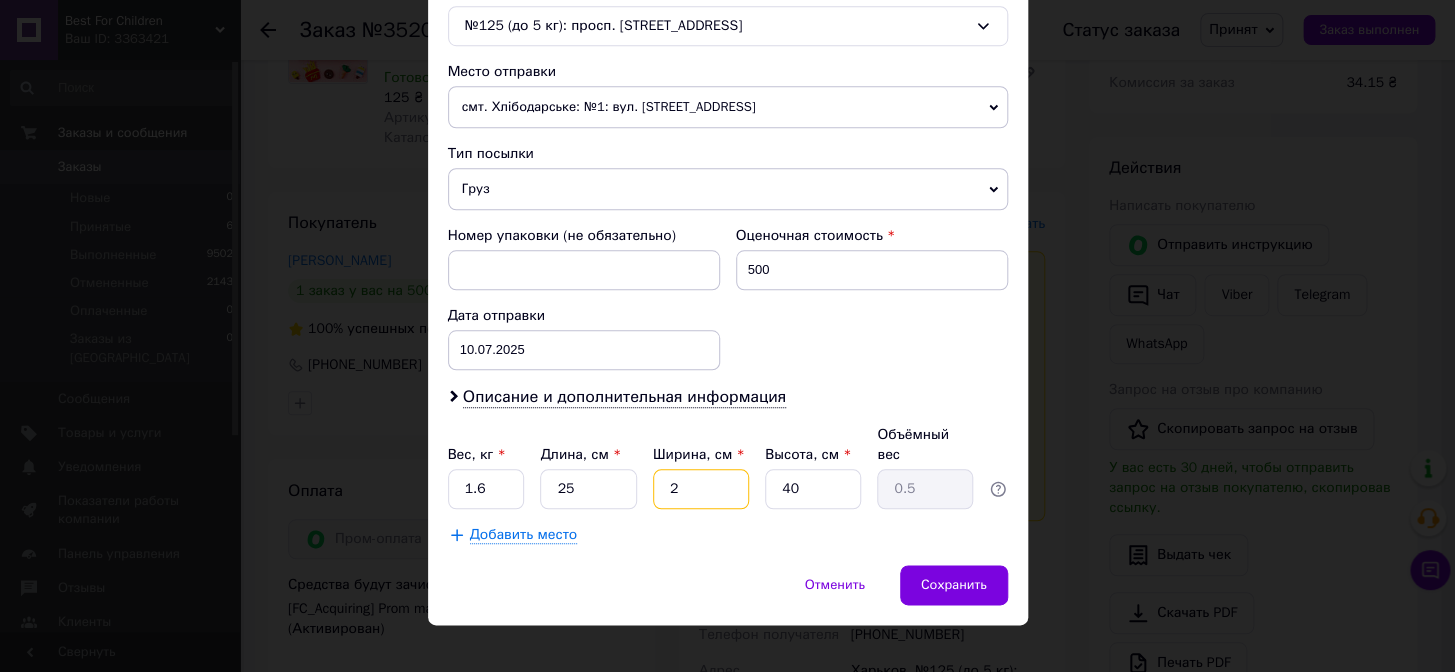 type on "20" 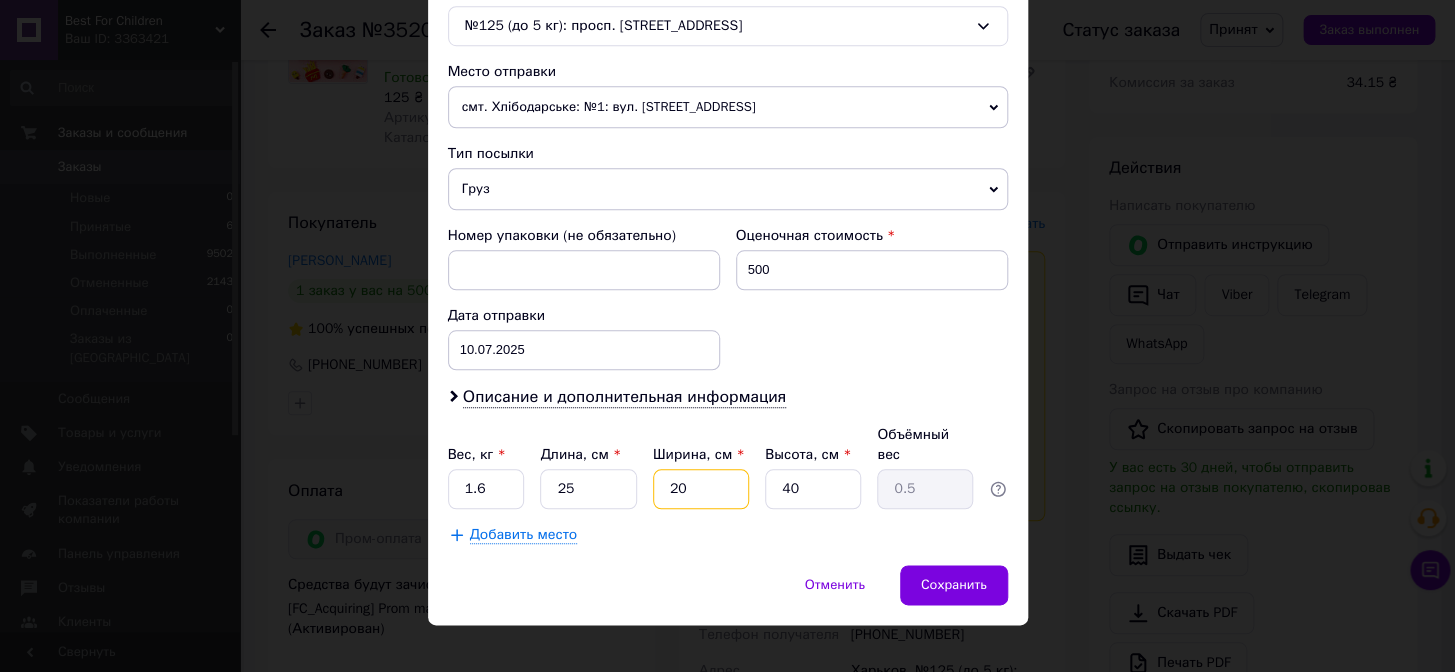 type on "5" 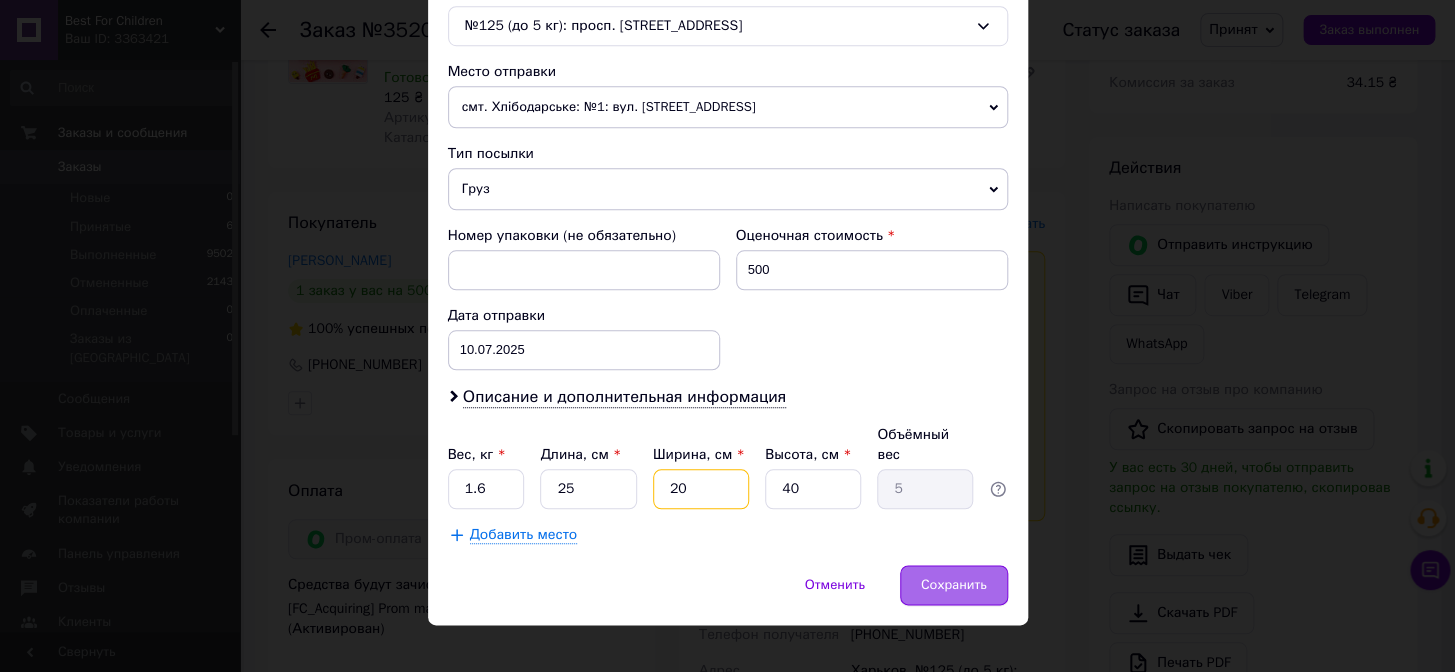 type on "20" 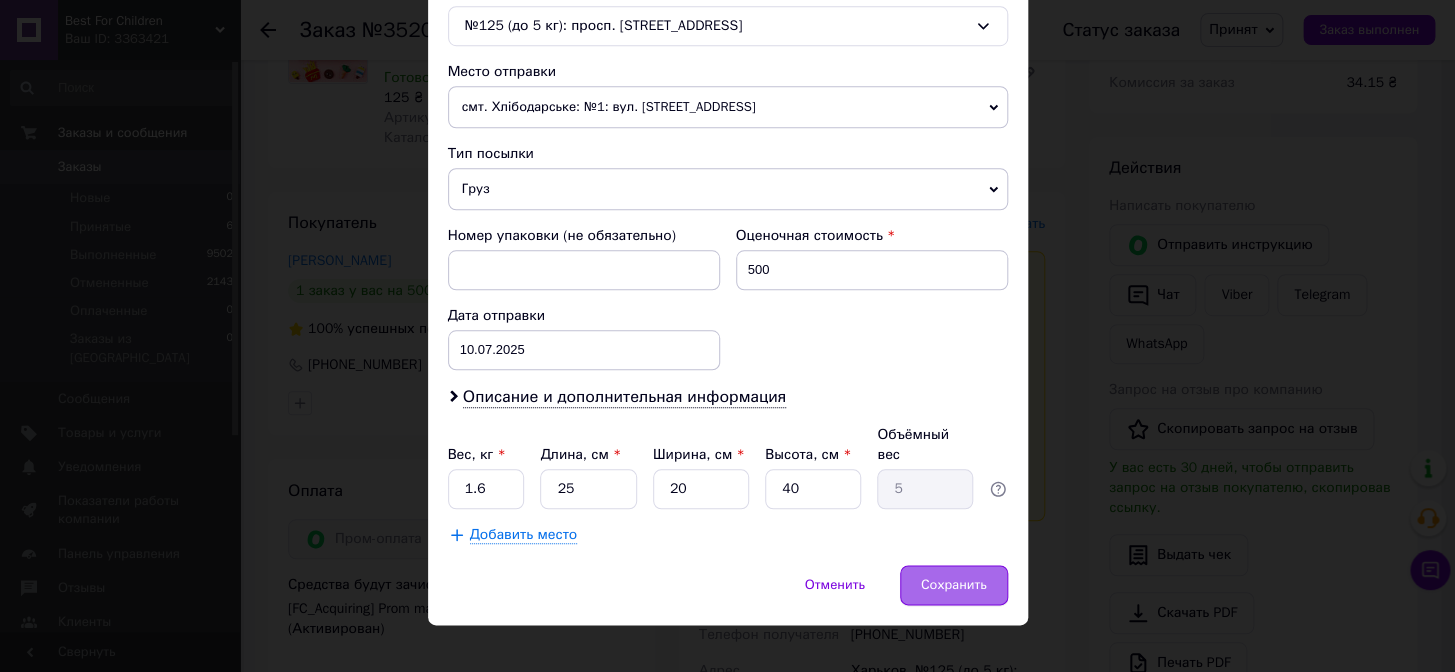 click on "Сохранить" at bounding box center (954, 585) 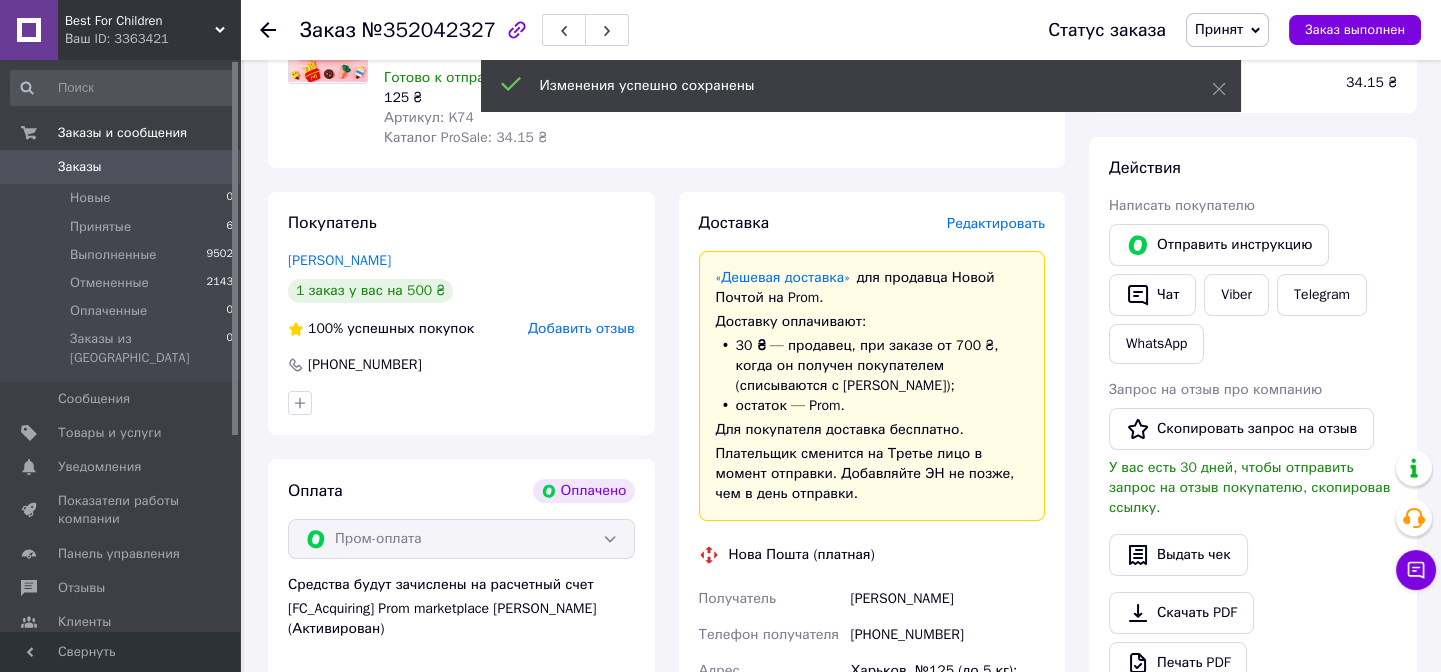 scroll, scrollTop: 876, scrollLeft: 0, axis: vertical 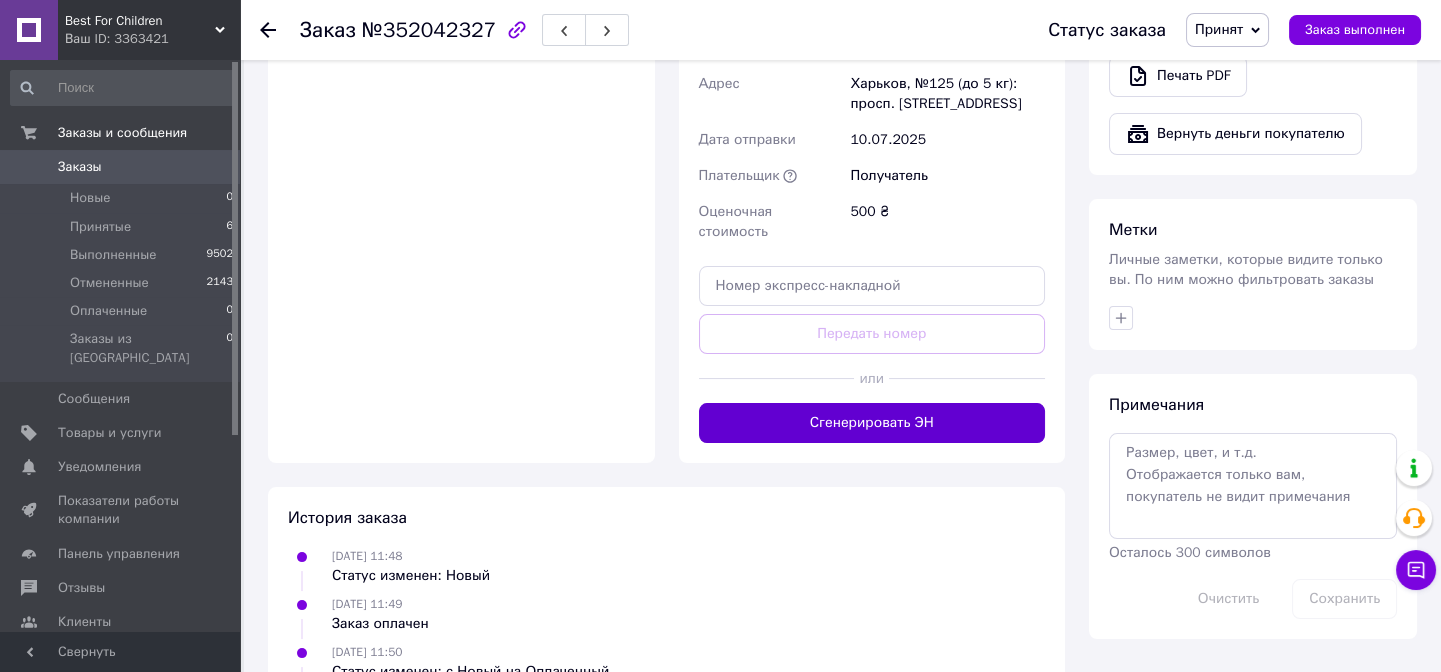 click on "Сгенерировать ЭН" at bounding box center [872, 423] 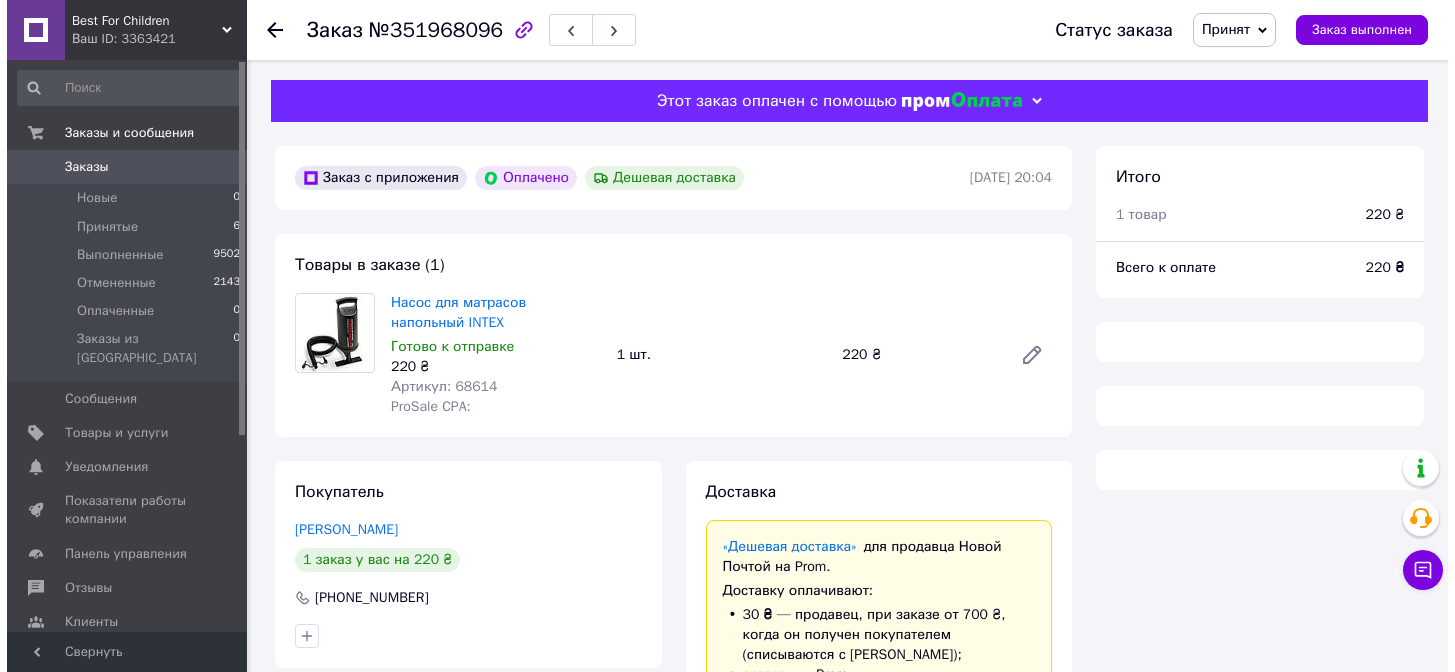 scroll, scrollTop: 0, scrollLeft: 0, axis: both 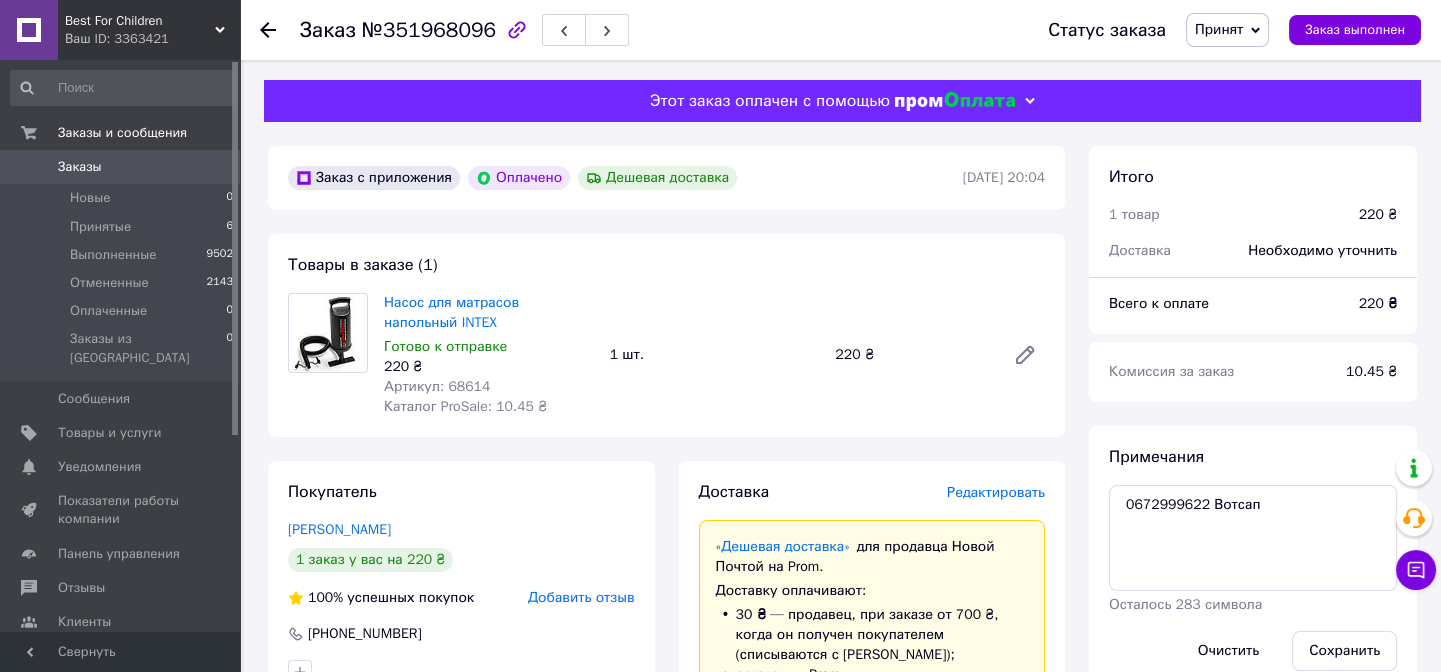 click on "Редактировать" at bounding box center (996, 492) 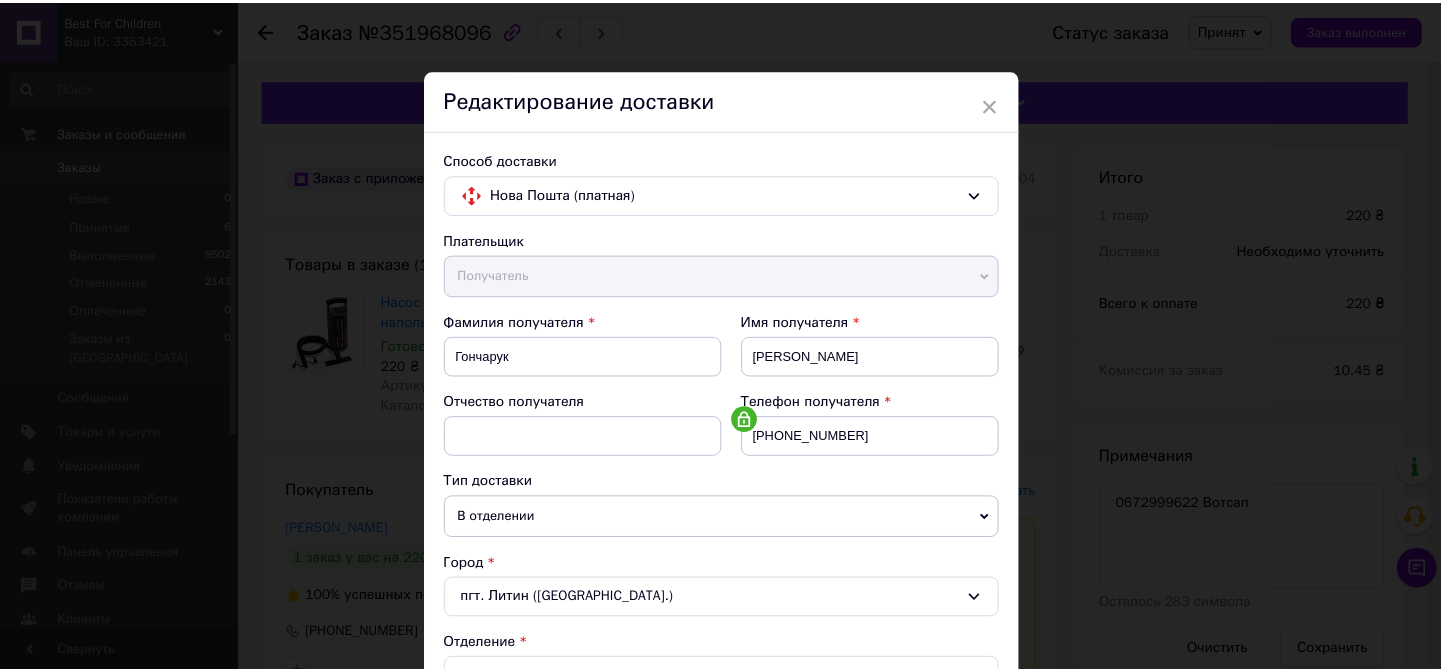scroll, scrollTop: 653, scrollLeft: 0, axis: vertical 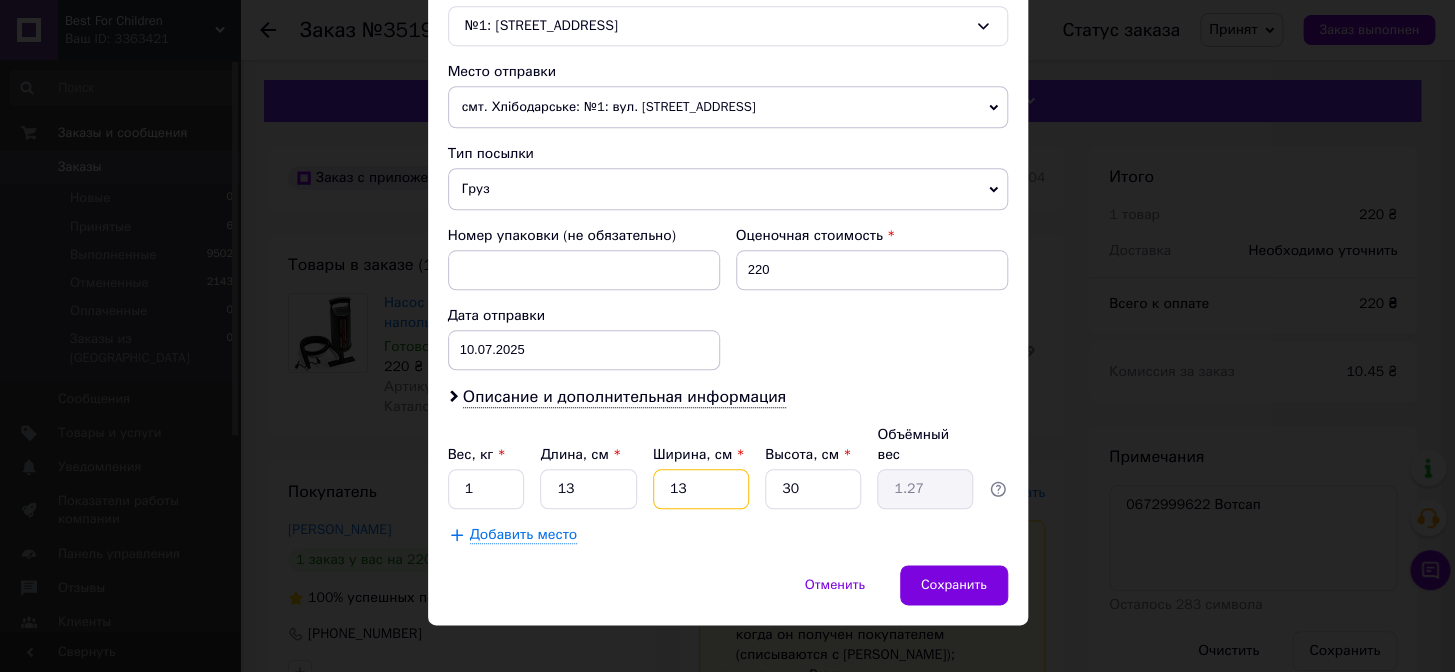 drag, startPoint x: 695, startPoint y: 469, endPoint x: 629, endPoint y: 472, distance: 66.068146 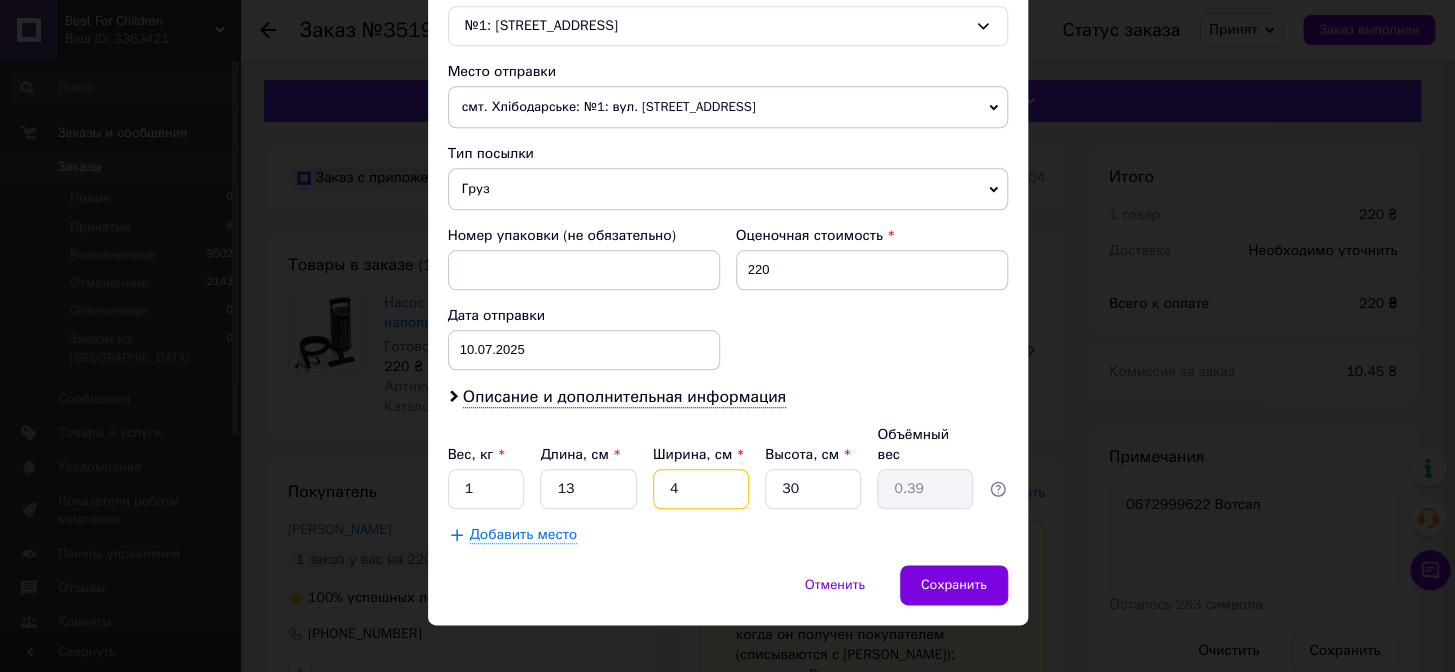 type on "40" 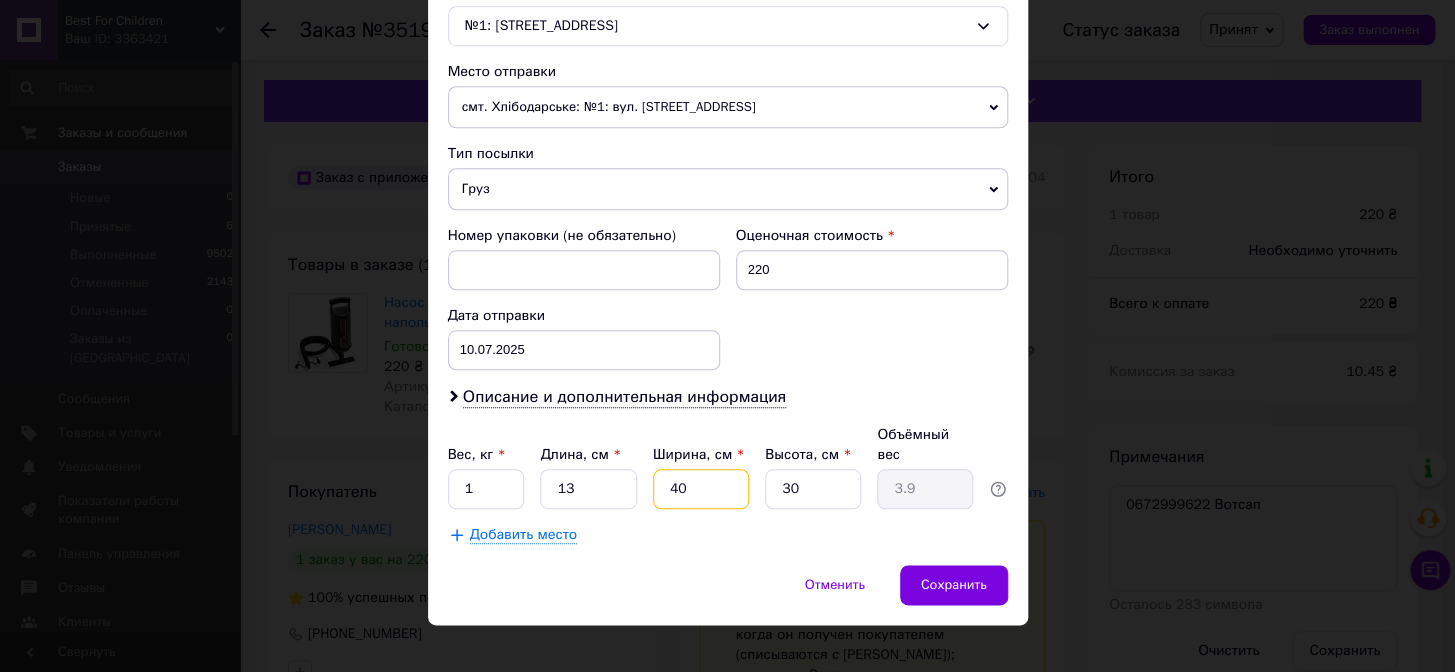 type on "40" 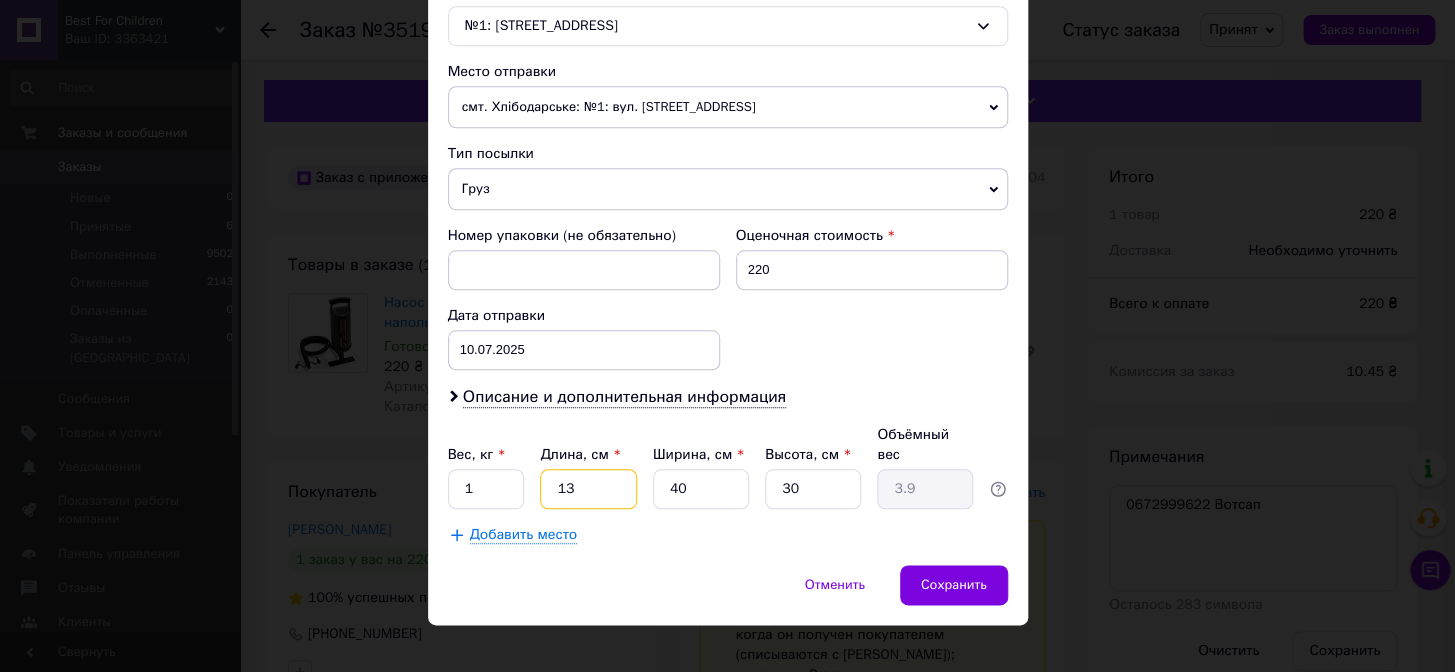 drag, startPoint x: 571, startPoint y: 469, endPoint x: 539, endPoint y: 469, distance: 32 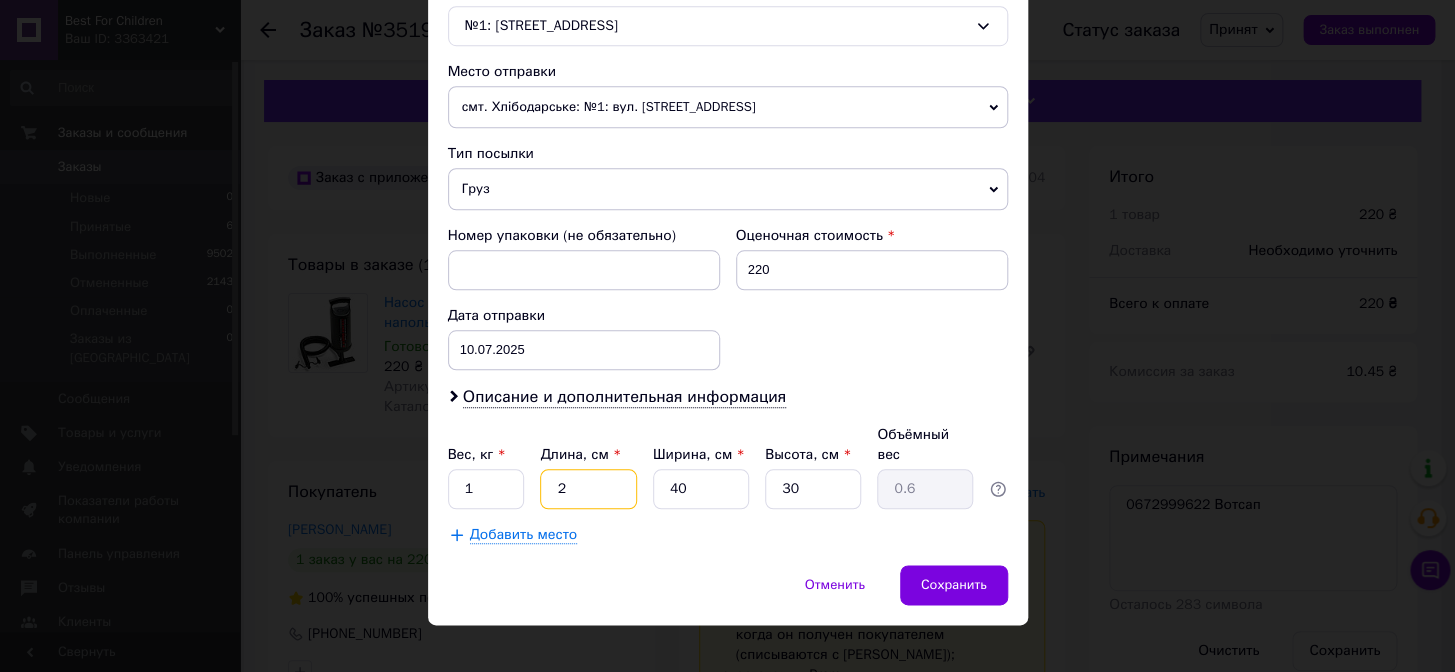 type on "20" 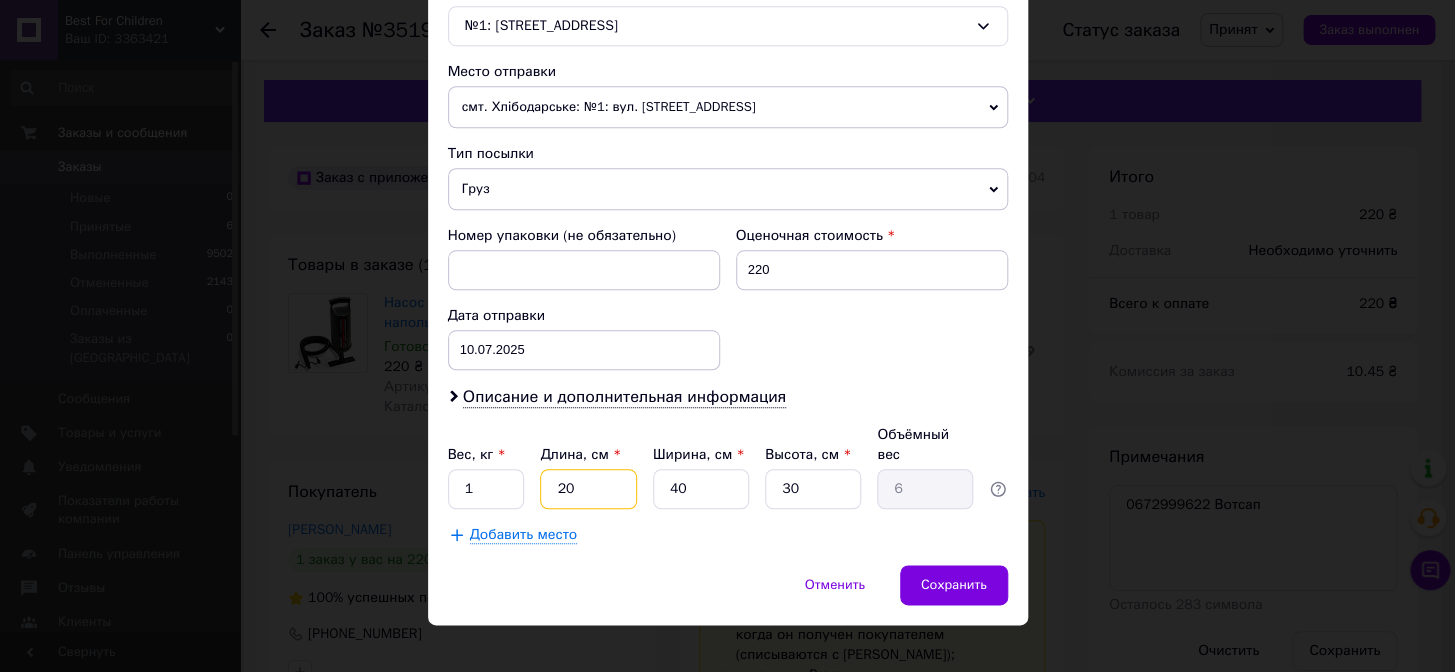 type on "20" 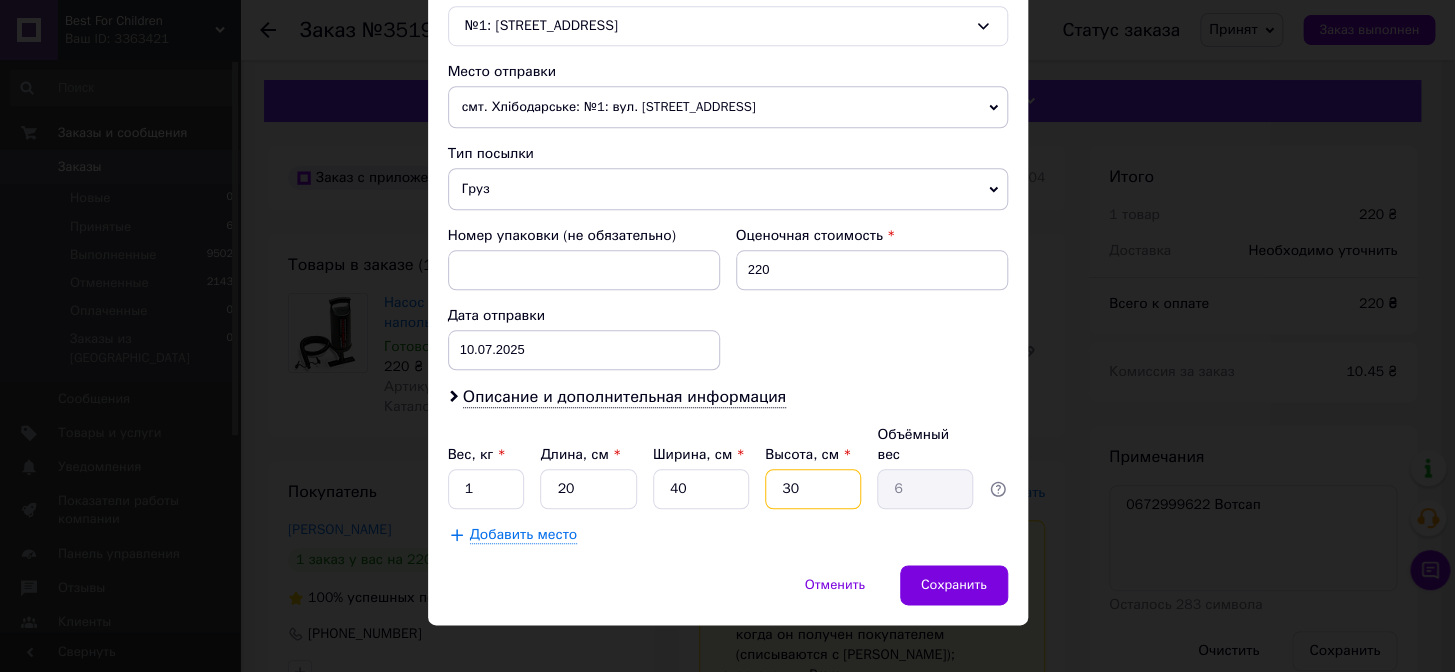 drag, startPoint x: 807, startPoint y: 462, endPoint x: 772, endPoint y: 469, distance: 35.69314 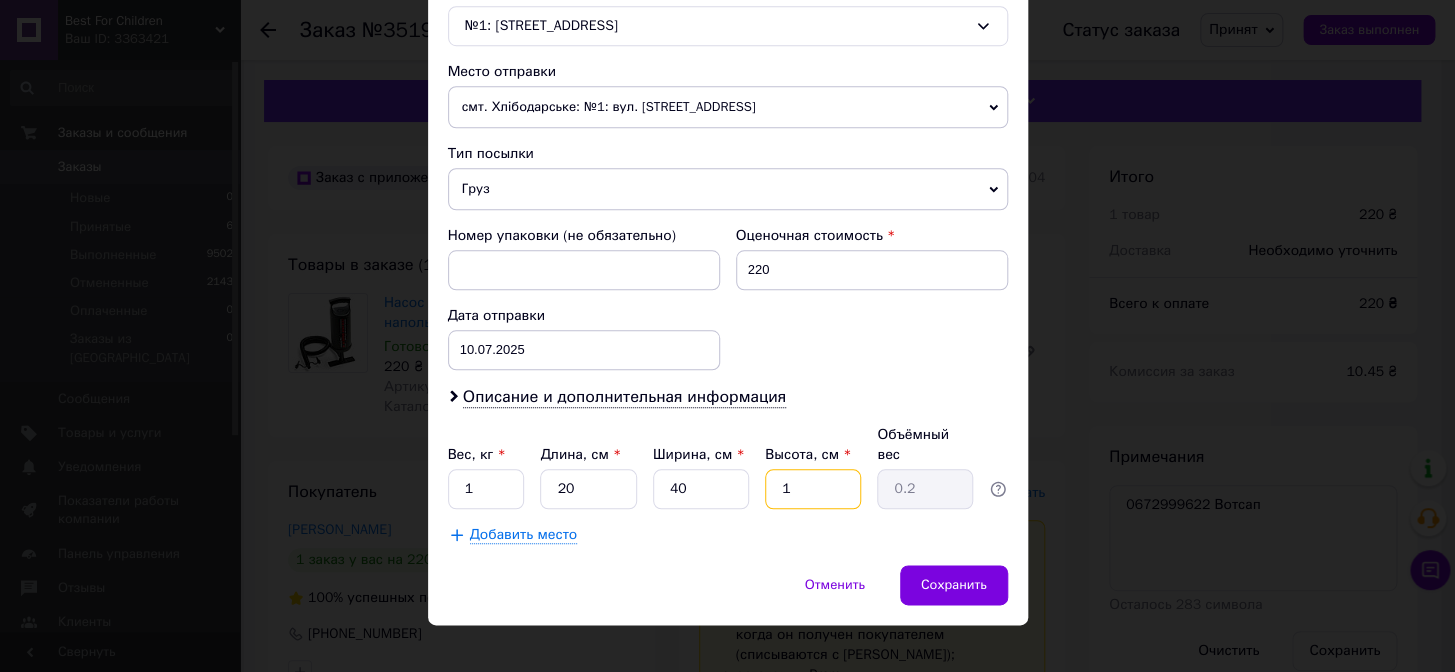 type on "10" 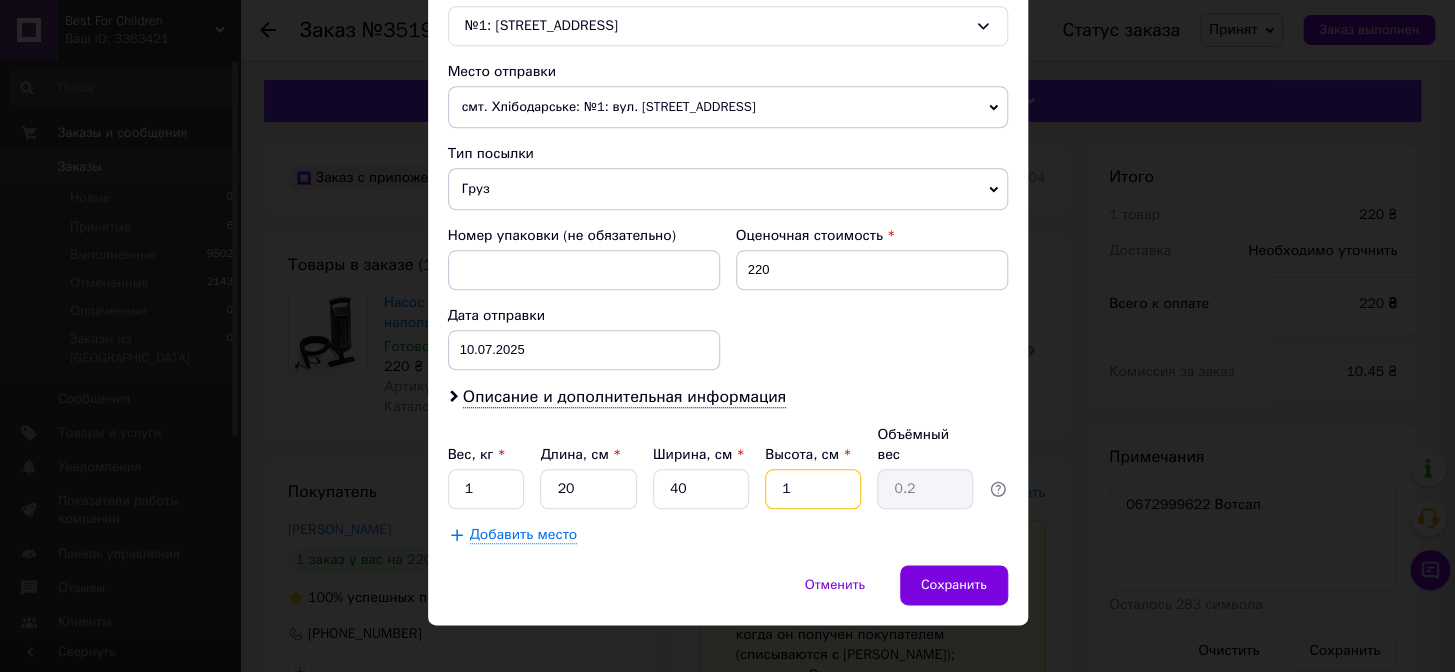 type on "2" 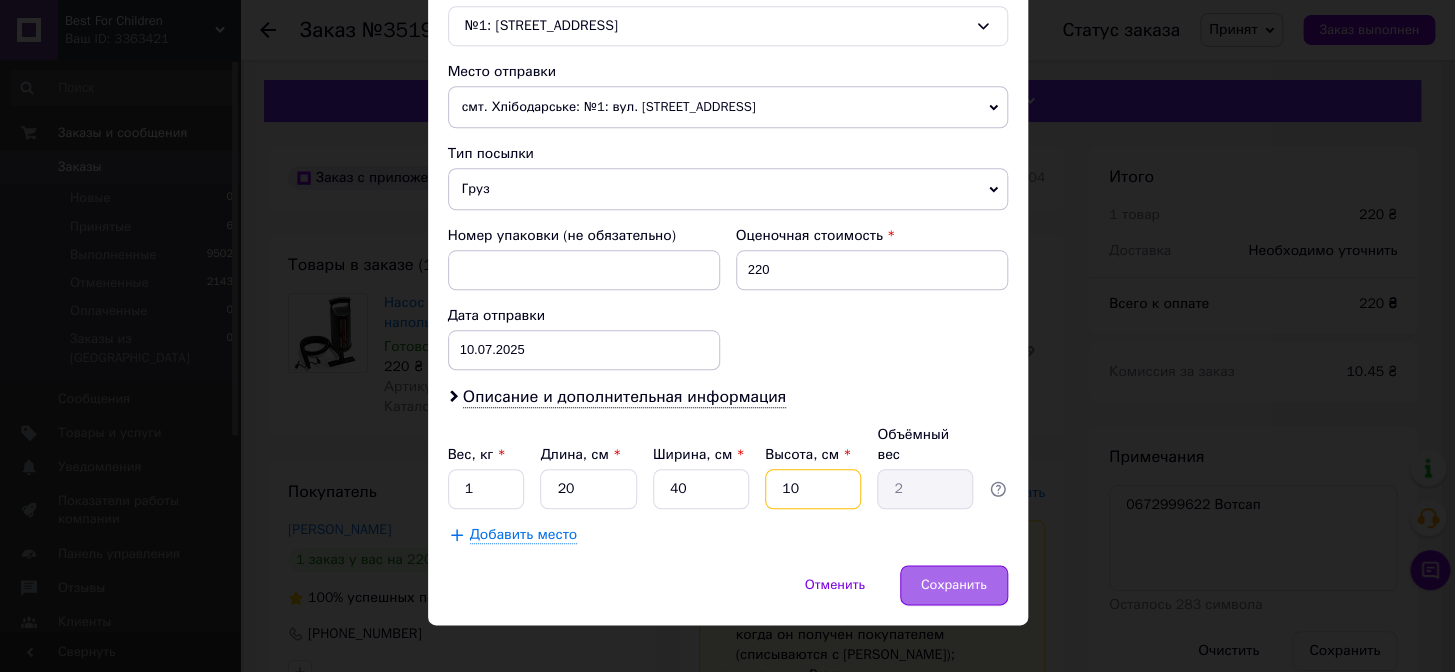 type on "10" 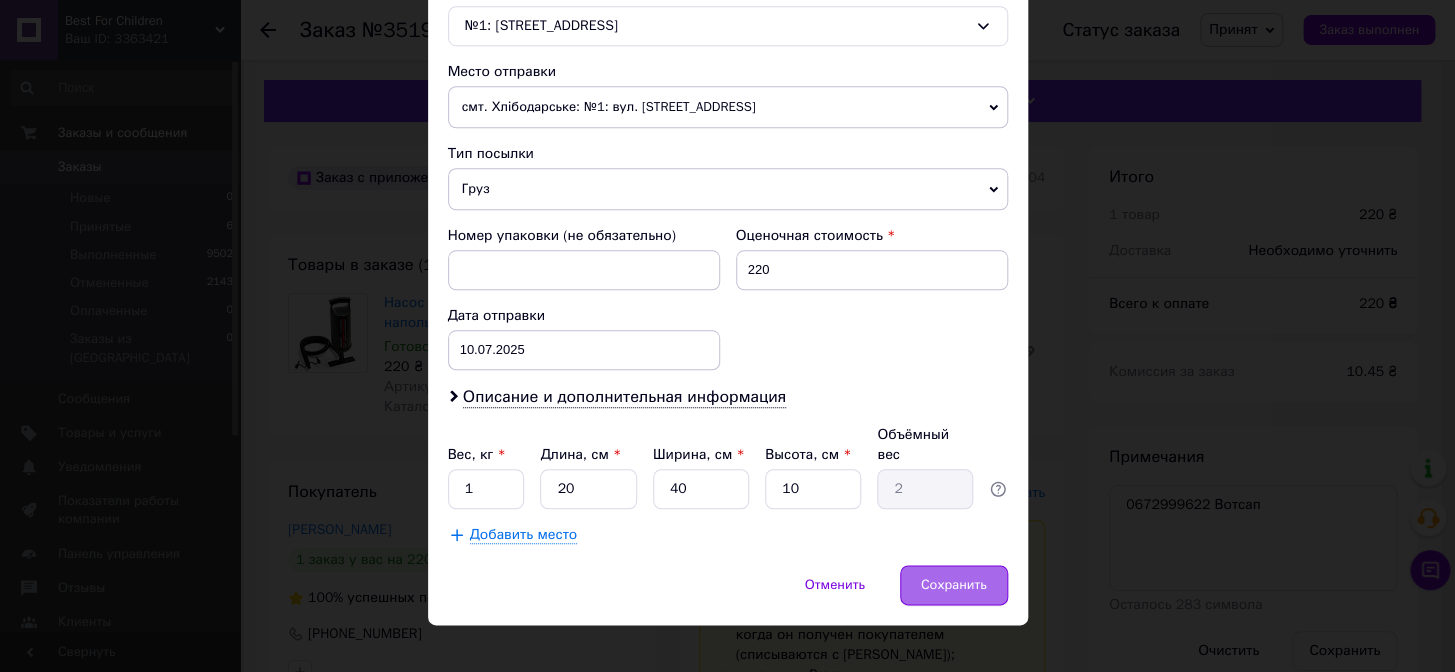 click on "Сохранить" at bounding box center [954, 585] 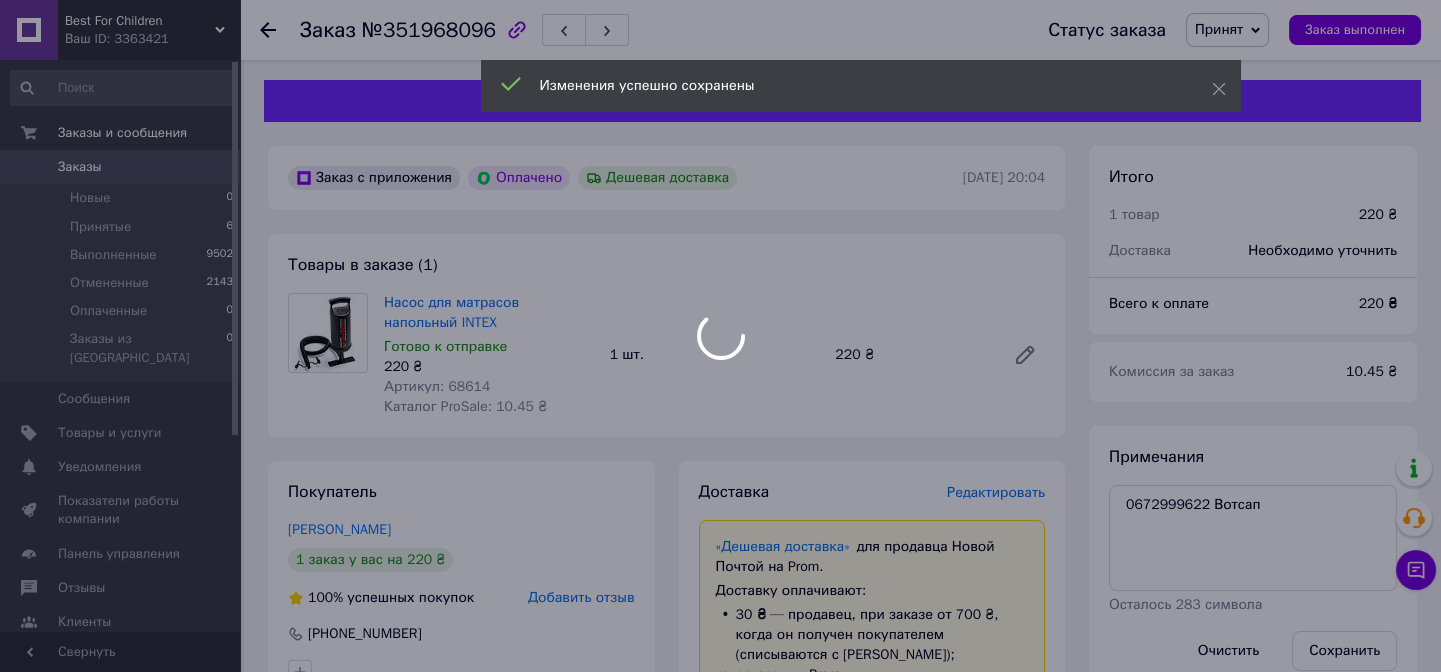 scroll, scrollTop: 587, scrollLeft: 0, axis: vertical 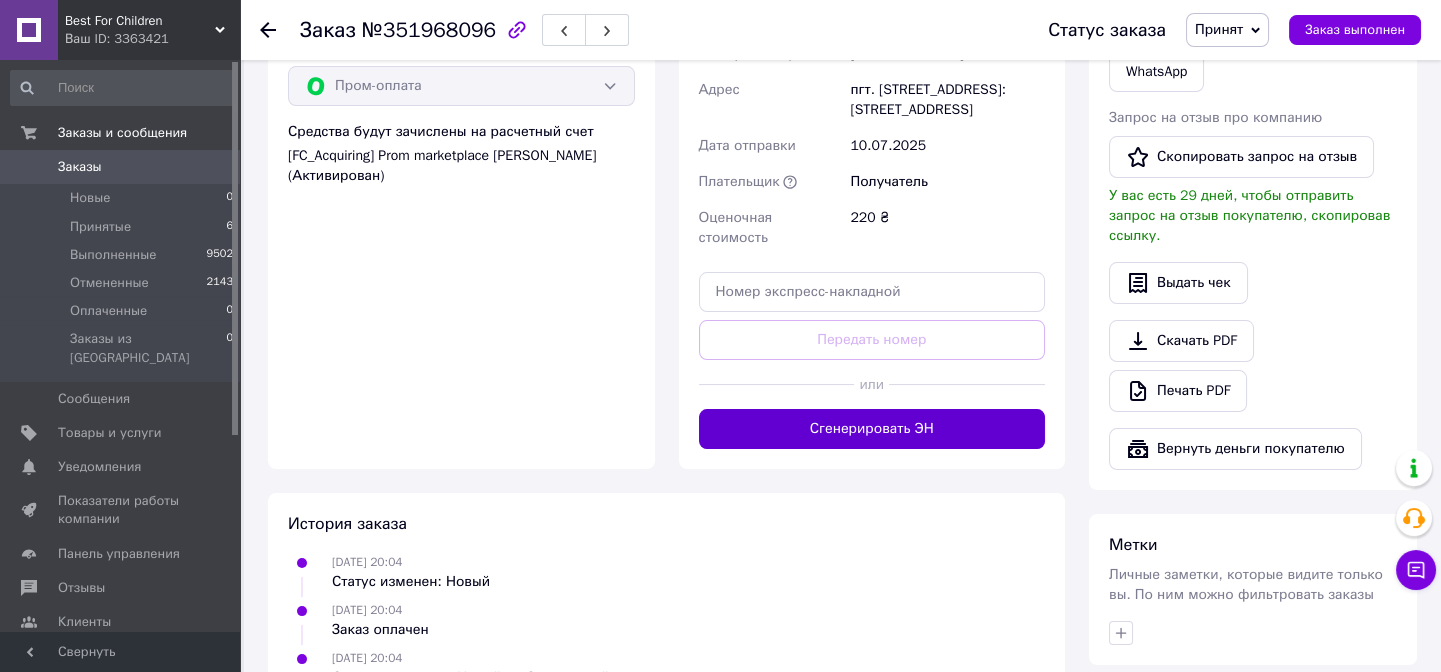 click on "Сгенерировать ЭН" at bounding box center [872, 429] 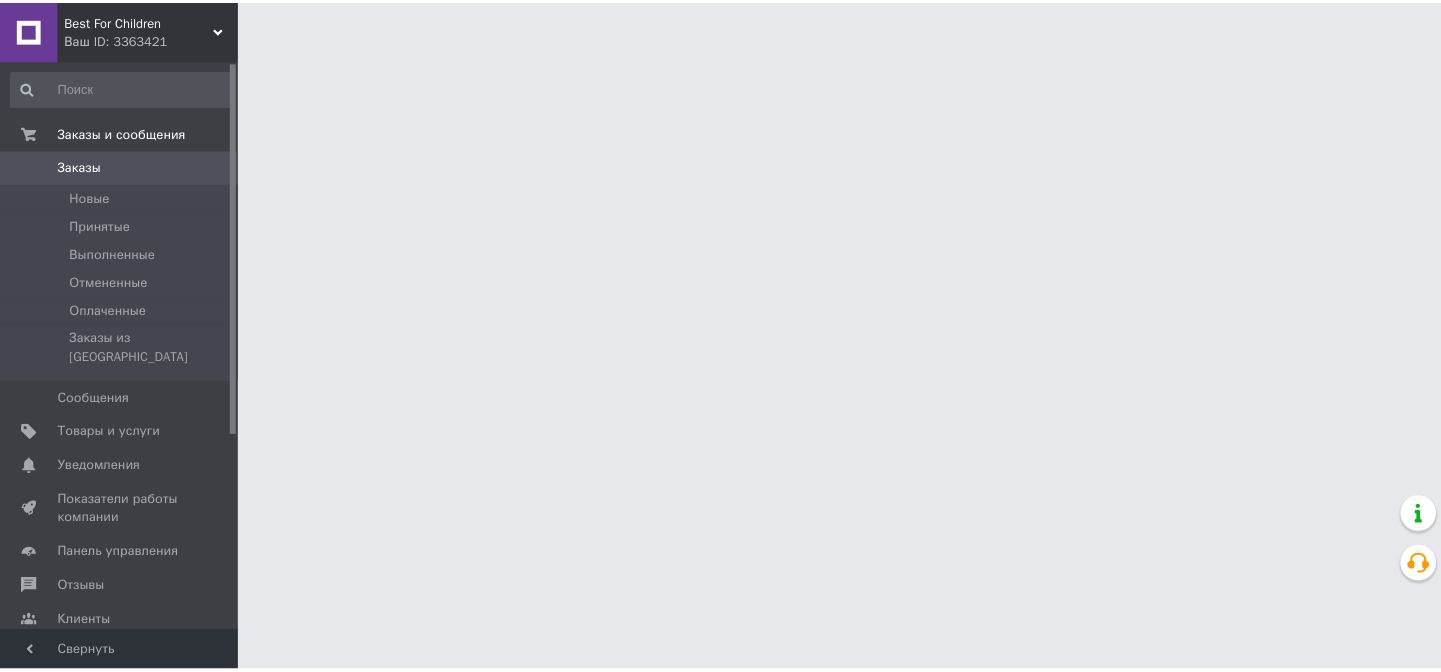scroll, scrollTop: 0, scrollLeft: 0, axis: both 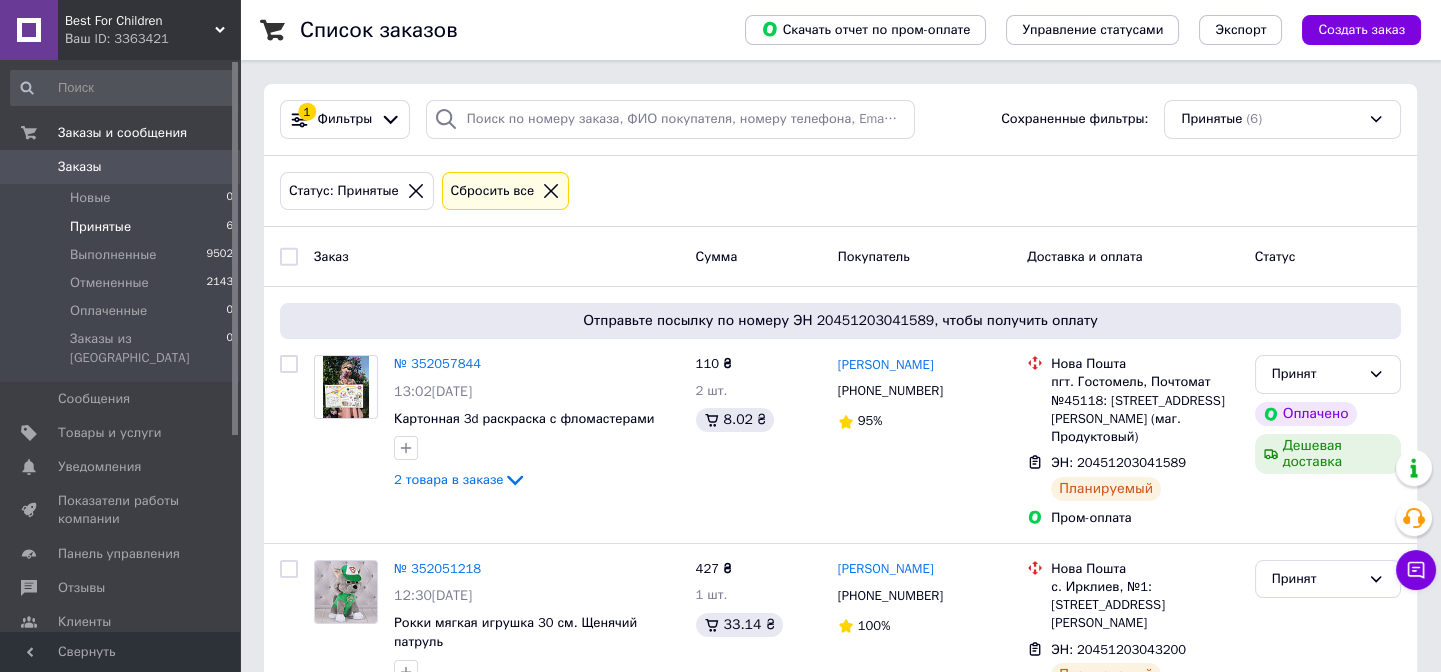 click on "Принятые" at bounding box center (100, 227) 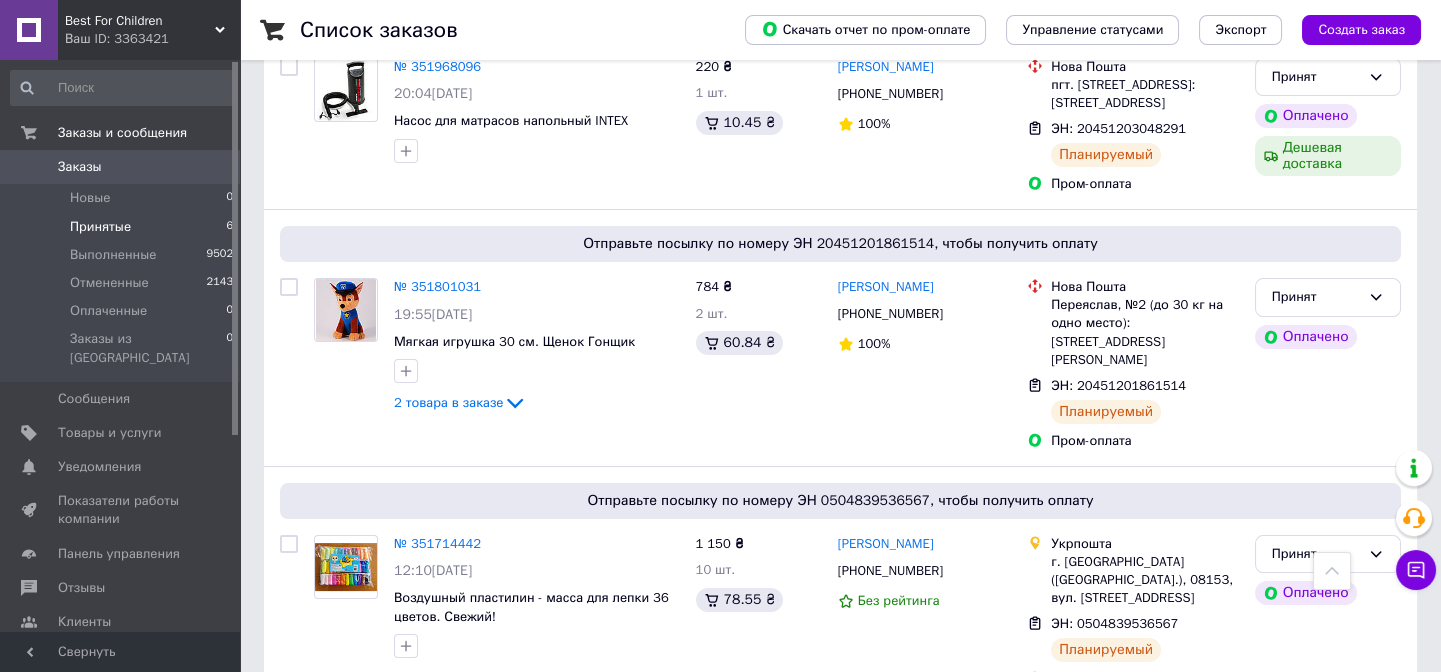 scroll, scrollTop: 30, scrollLeft: 0, axis: vertical 